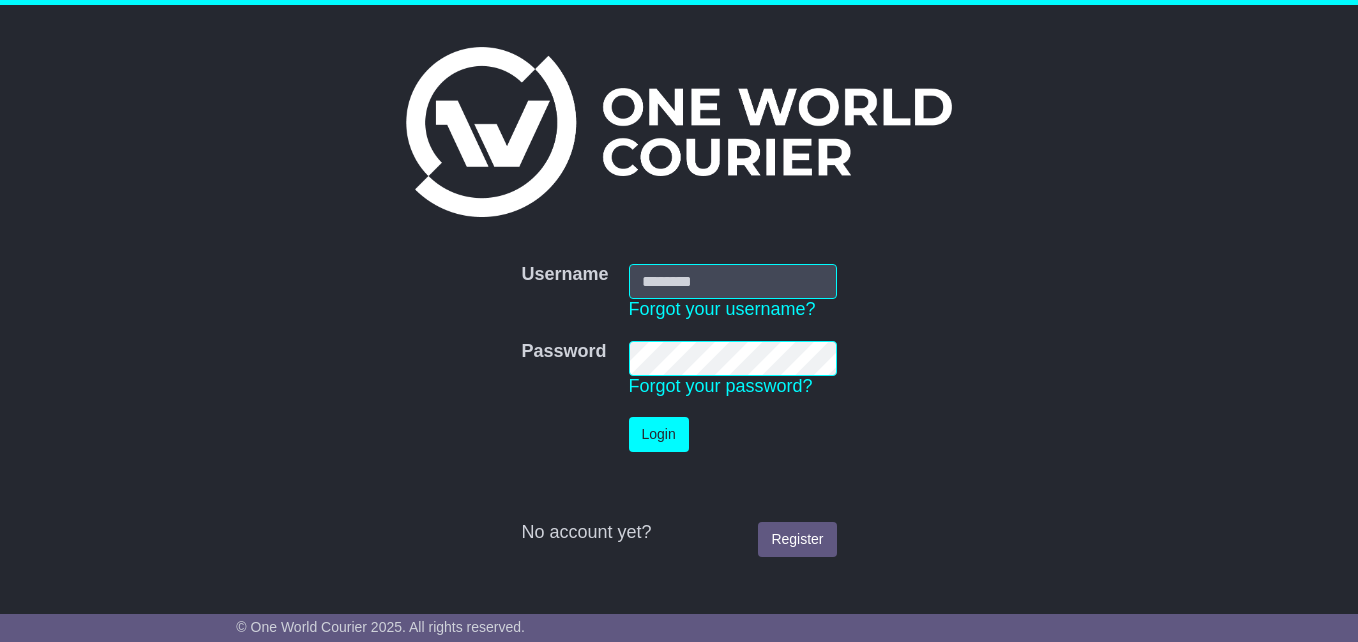 scroll, scrollTop: 0, scrollLeft: 0, axis: both 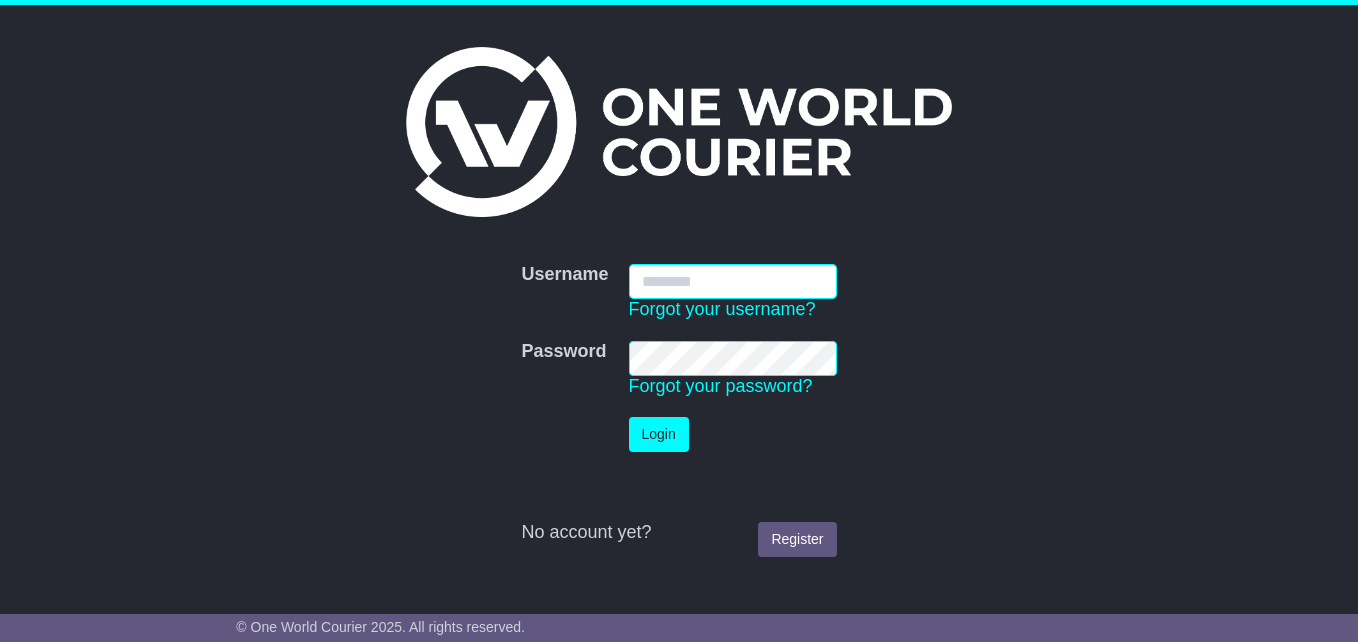 type on "**********" 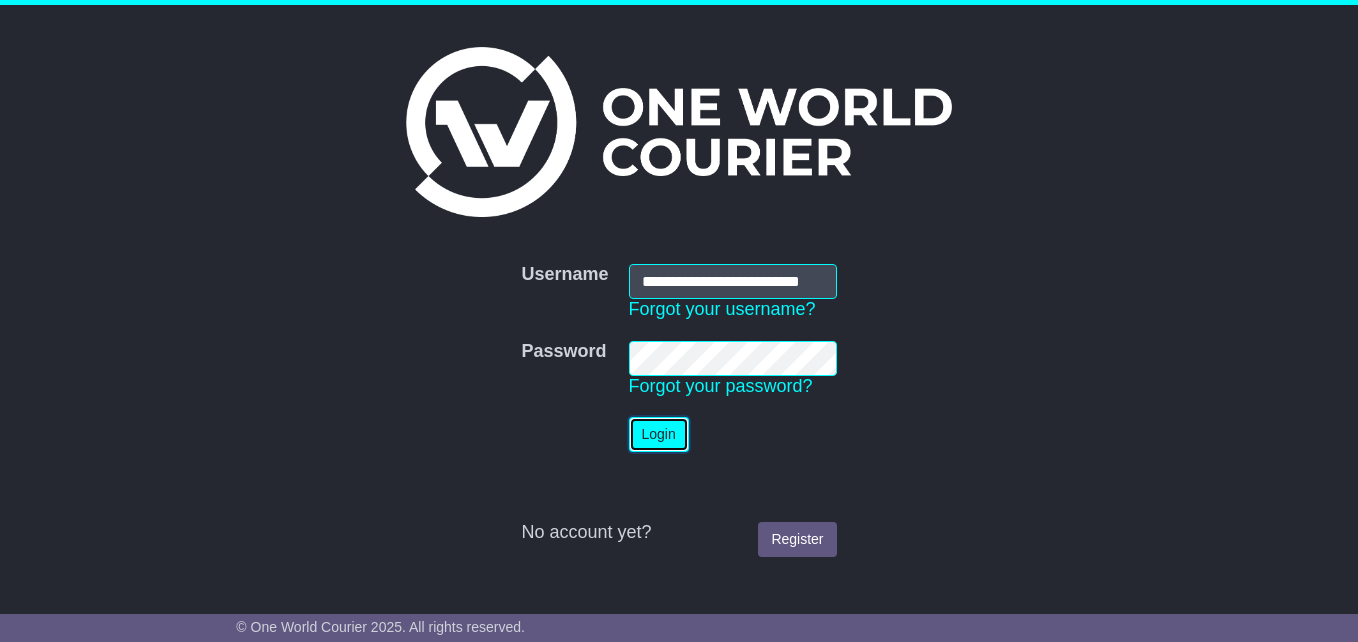 click on "Login" at bounding box center (659, 434) 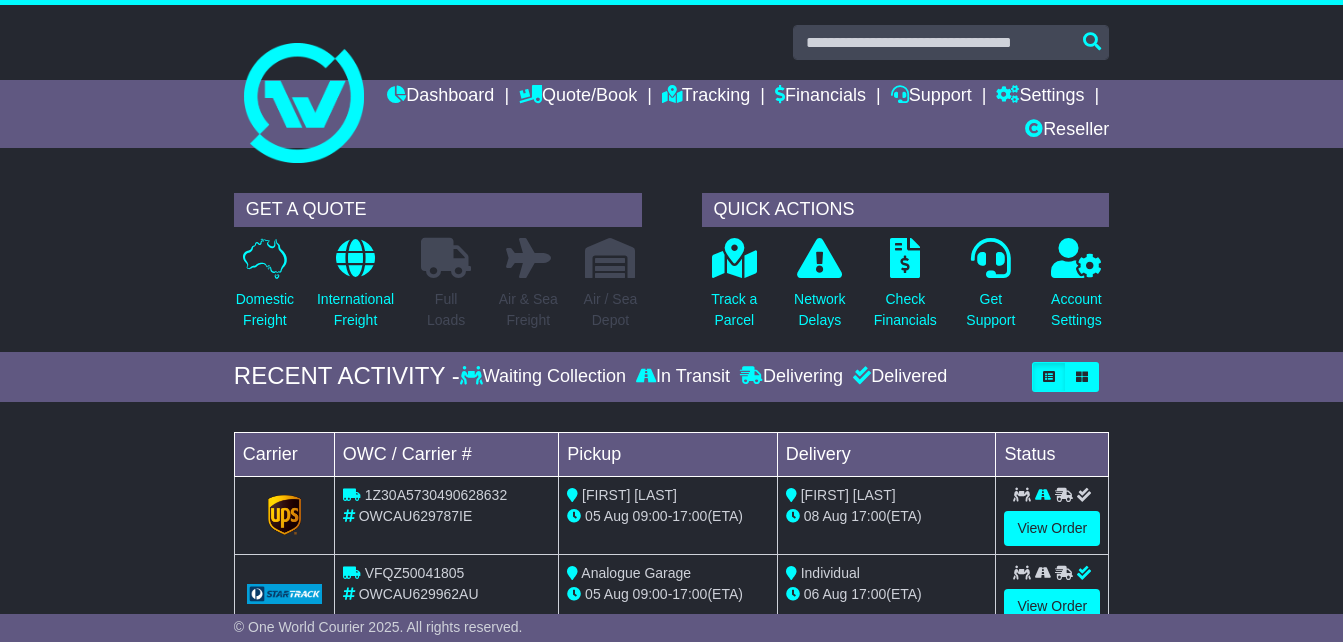 scroll, scrollTop: 0, scrollLeft: 0, axis: both 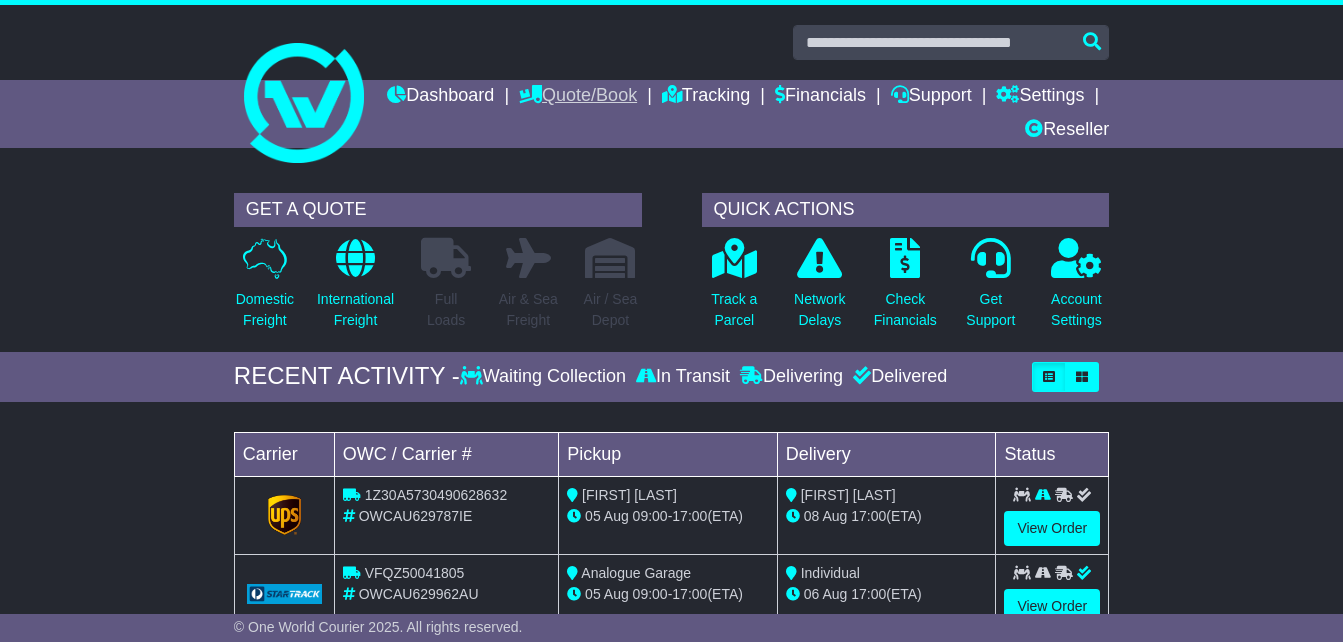 click on "Quote/Book" at bounding box center [578, 97] 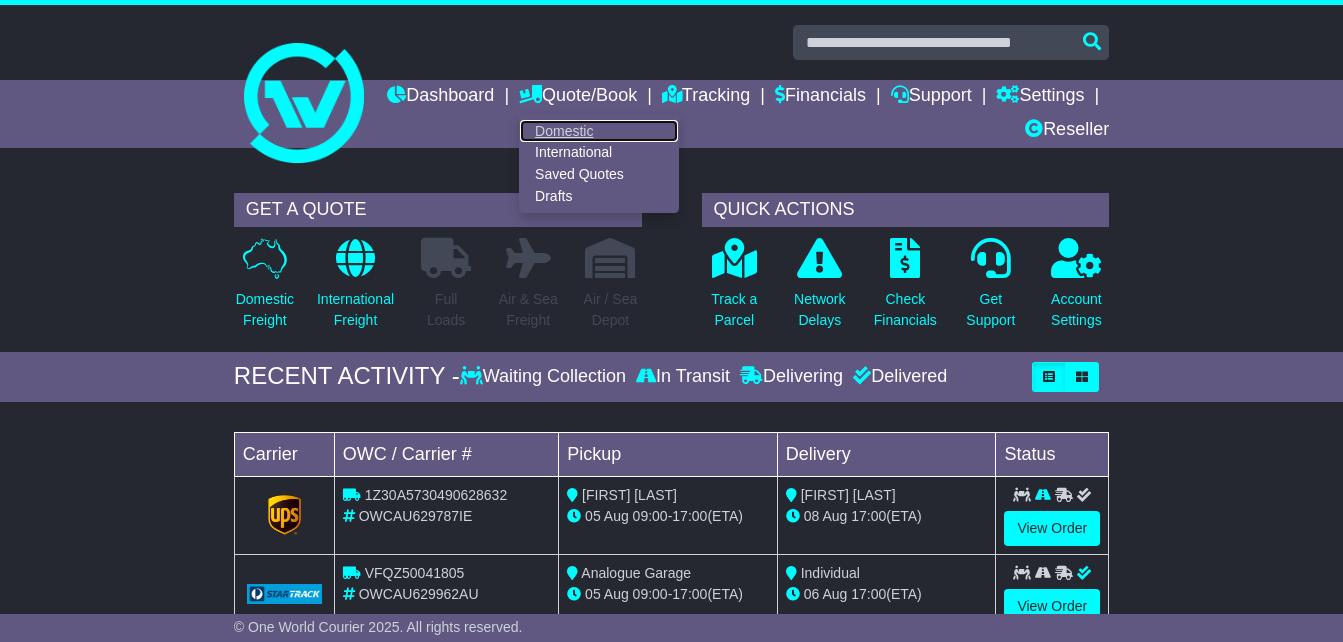click on "Domestic" at bounding box center [599, 131] 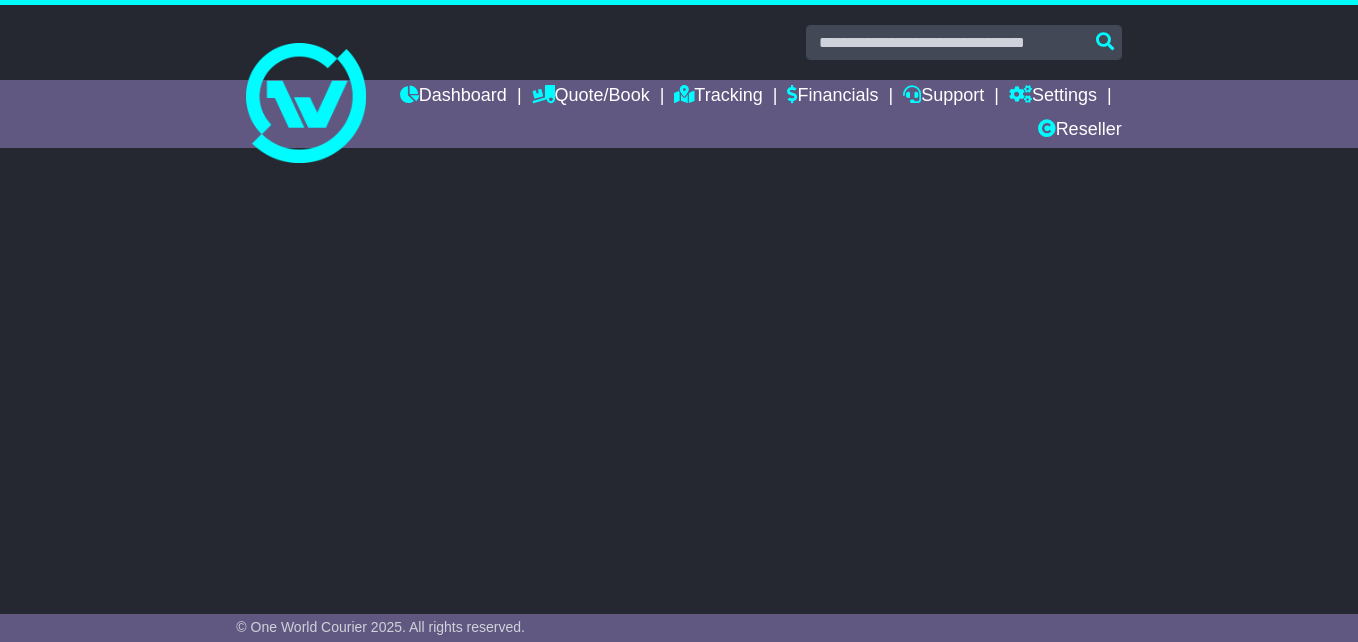 scroll, scrollTop: 0, scrollLeft: 0, axis: both 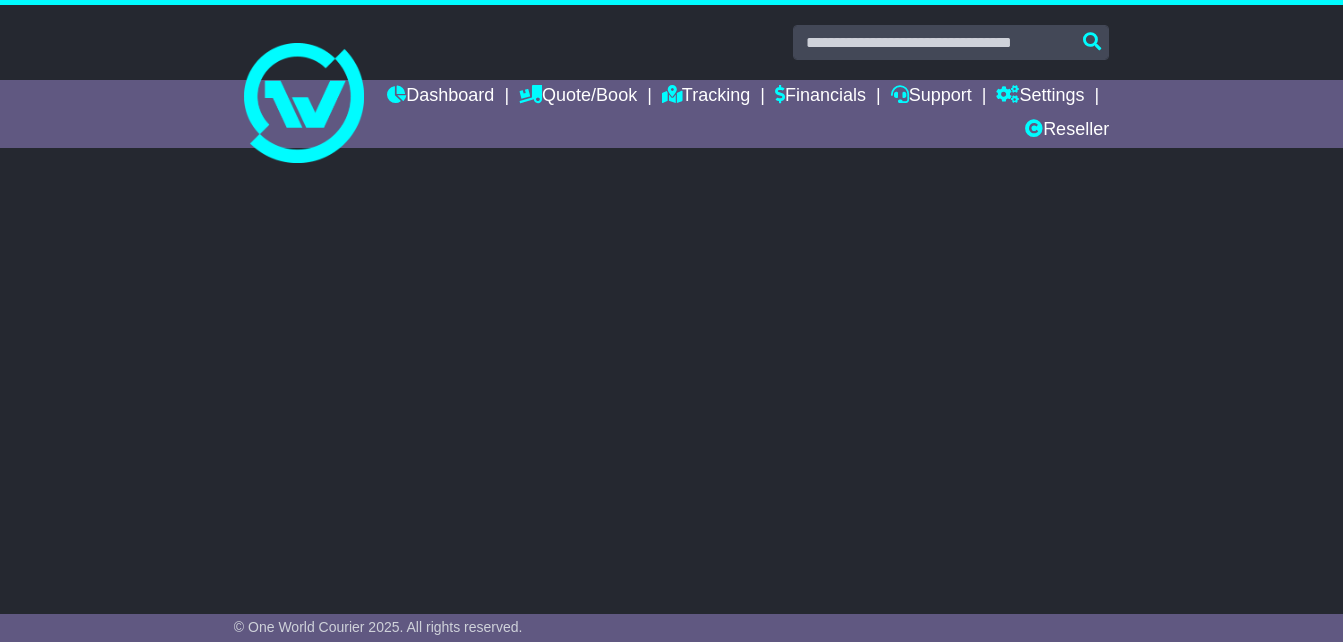 select 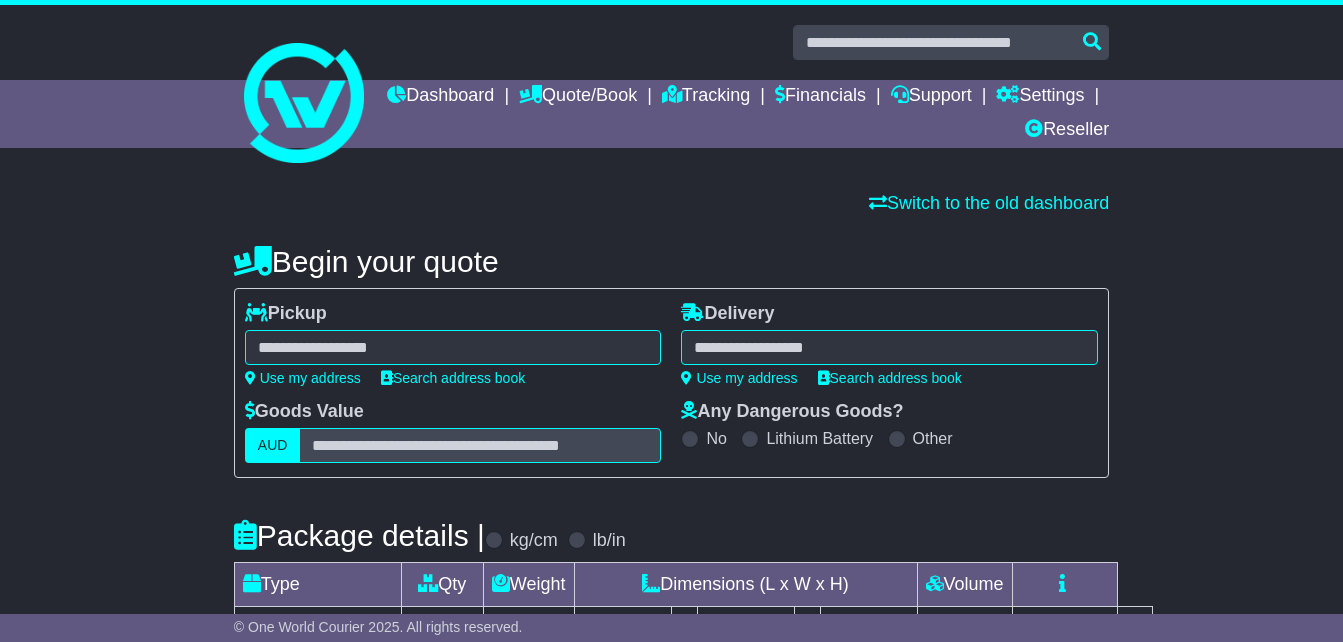 click at bounding box center (453, 347) 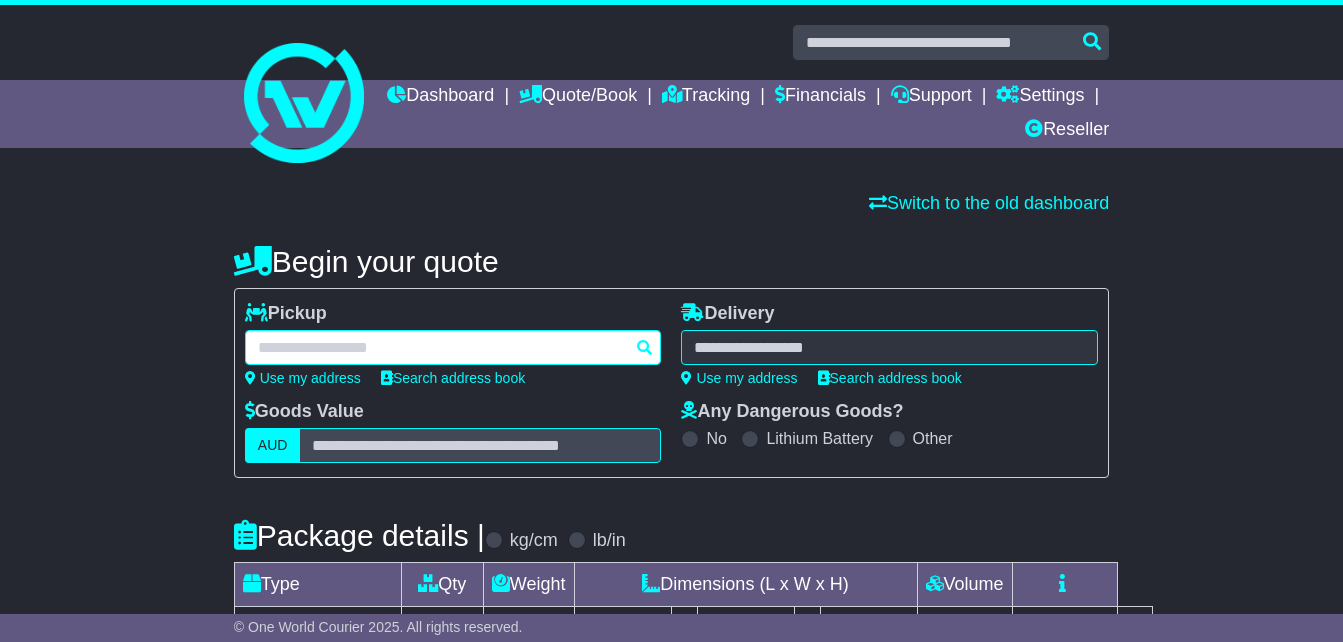click at bounding box center (453, 347) 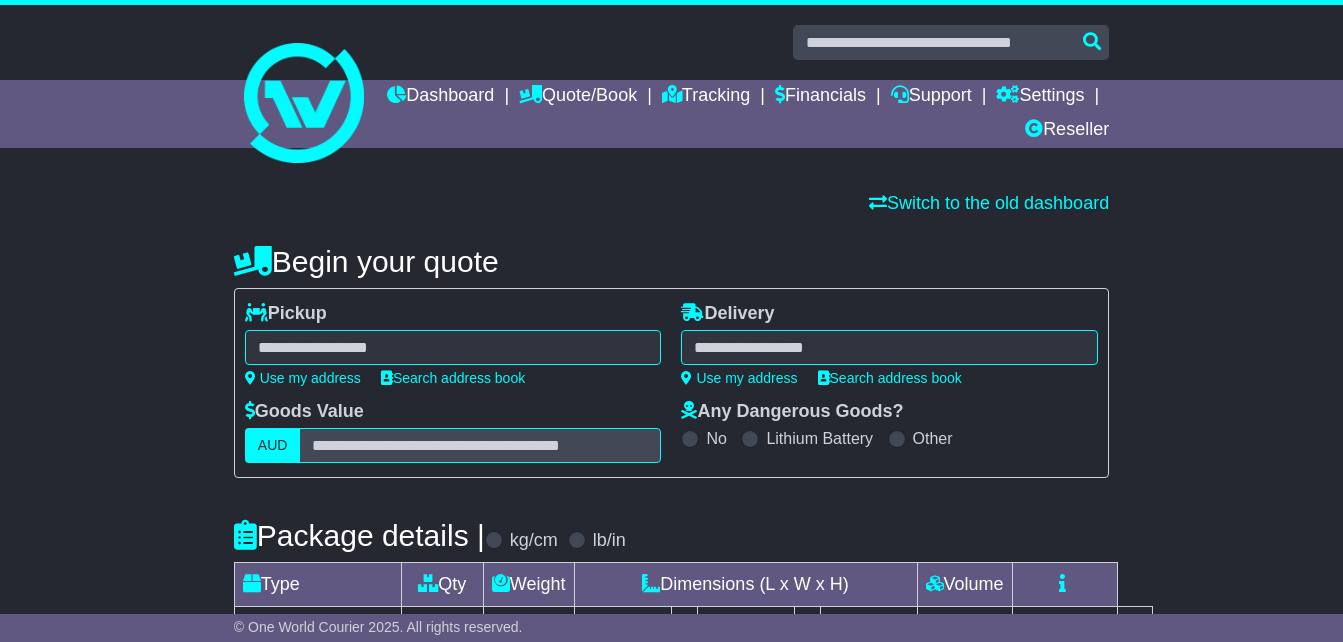 click on "**** [LAST_4_DIGITS] [CITY] [POSTAL_CODE] [CITY] [POSTAL_CODE] [CITY] [POSTAL_CODE] [CITY] [POSTAL_CODE] [CITY] [POSTAL_CODE]" at bounding box center (453, 347) 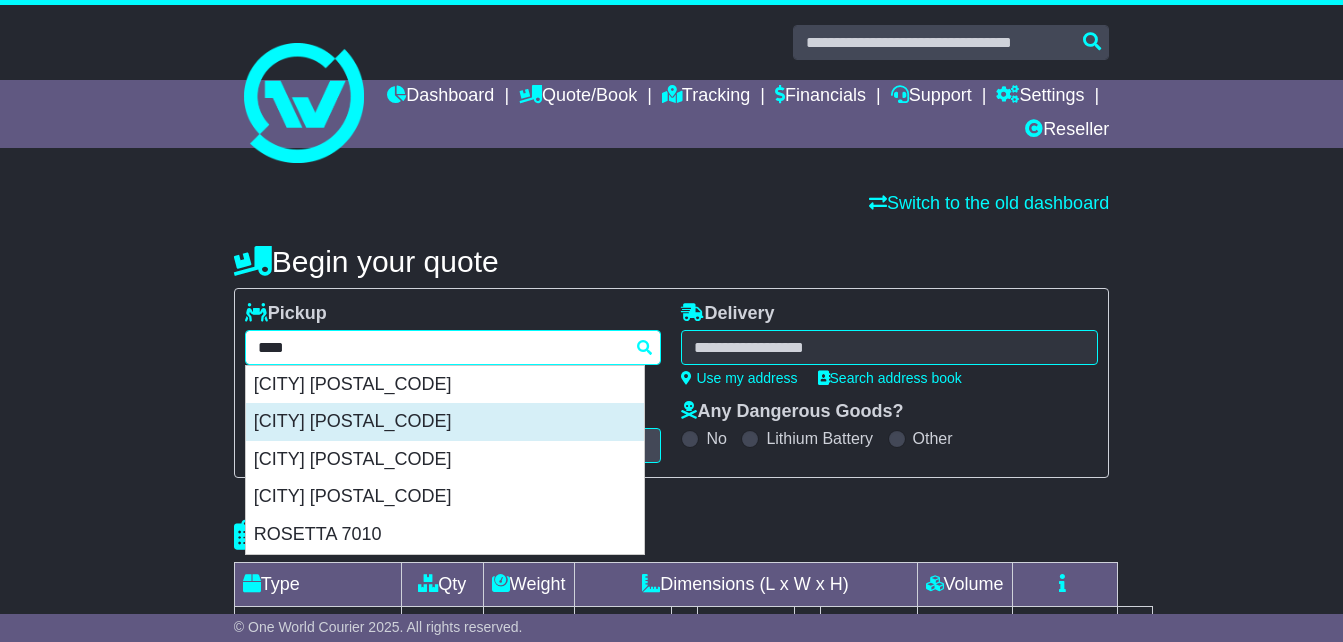 click on "[CITY] [POSTAL_CODE]" at bounding box center (445, 422) 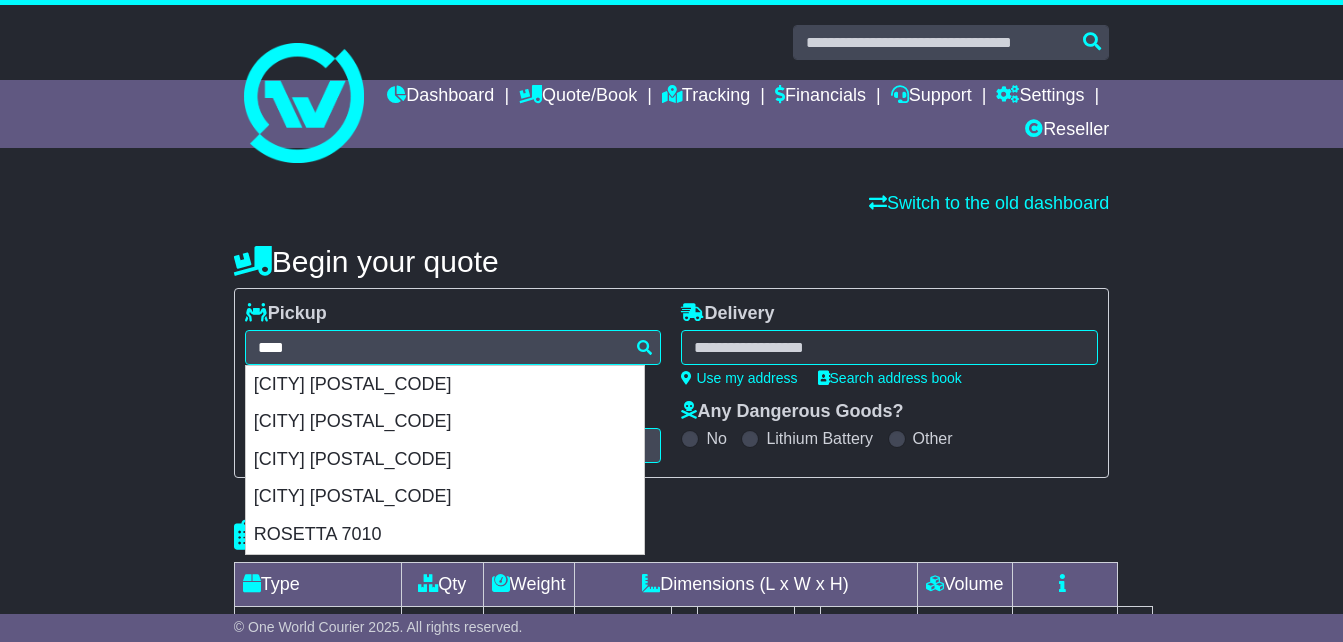 type on "**********" 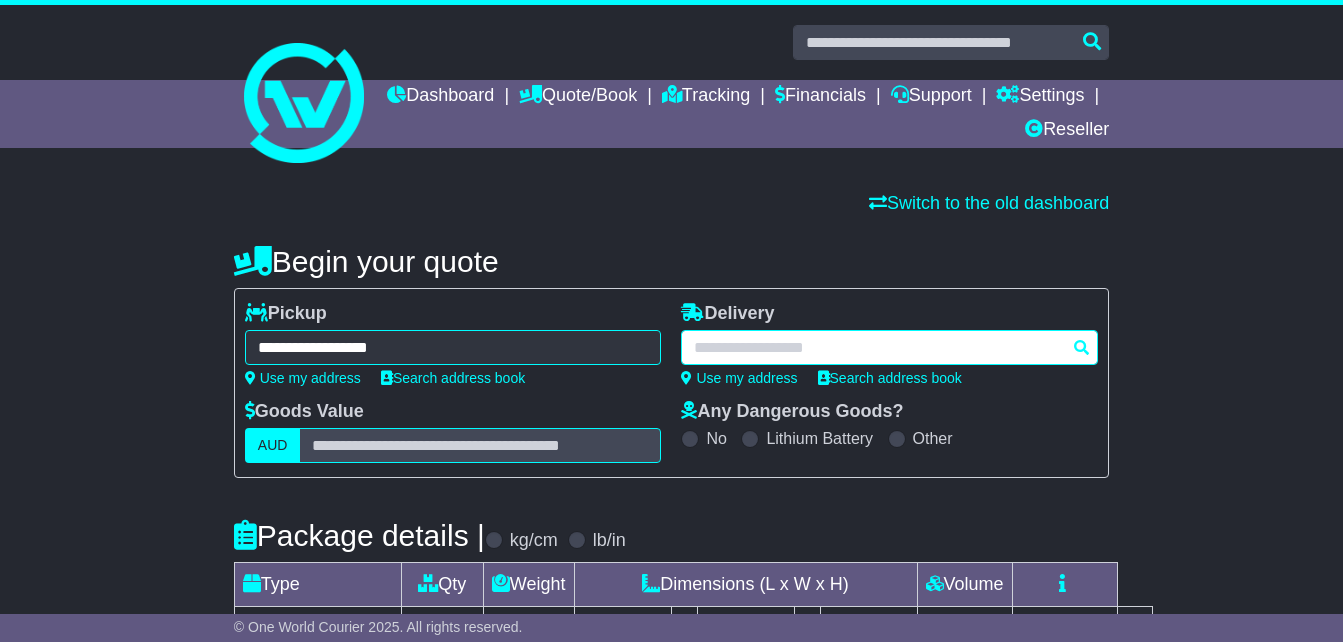 click at bounding box center [889, 347] 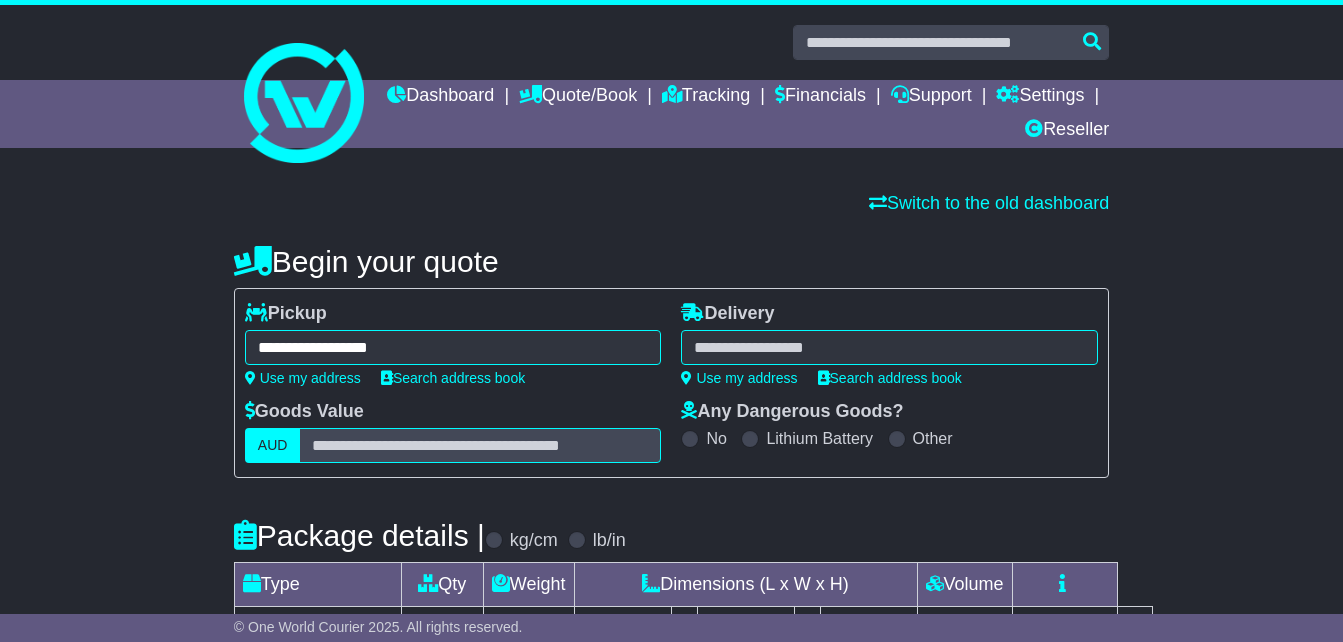 click at bounding box center (889, 347) 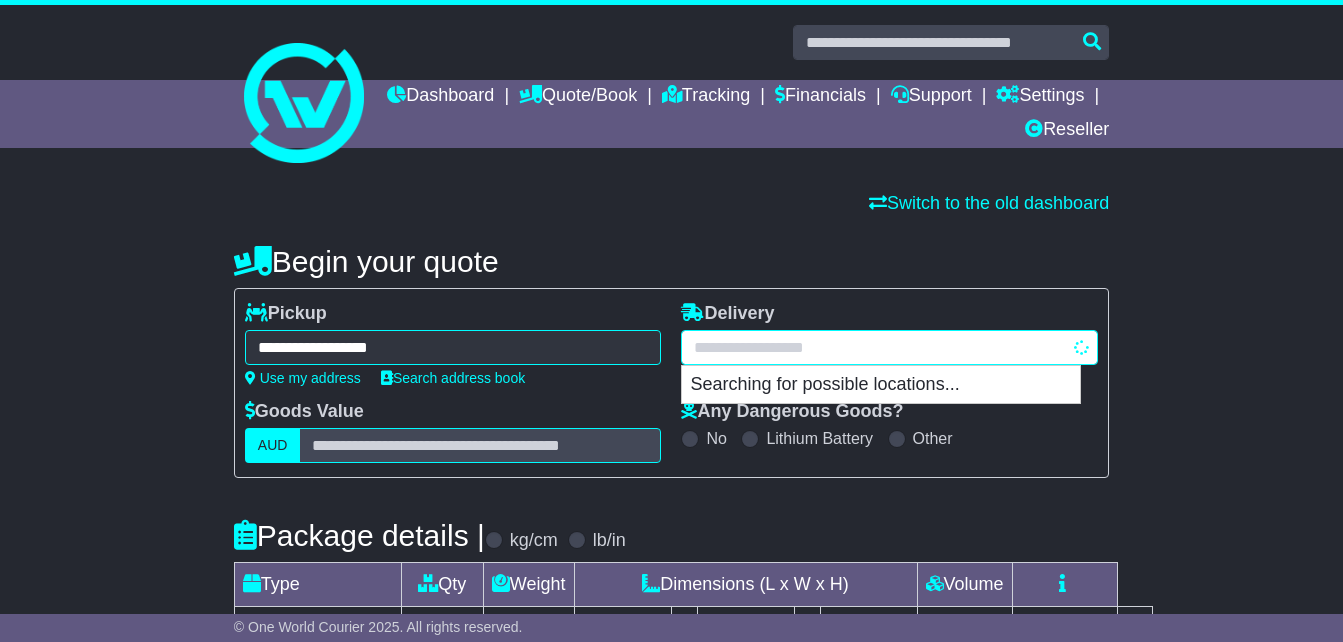 type on "****" 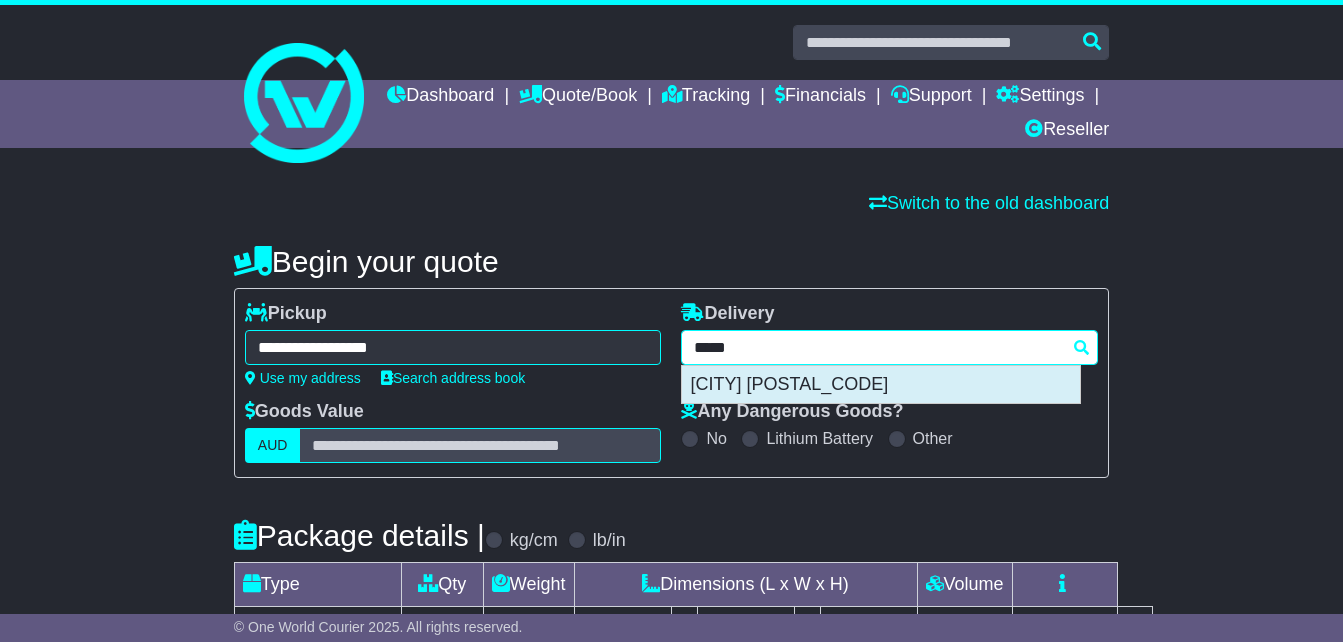 click on "[CITY] [POSTAL_CODE]" at bounding box center (881, 385) 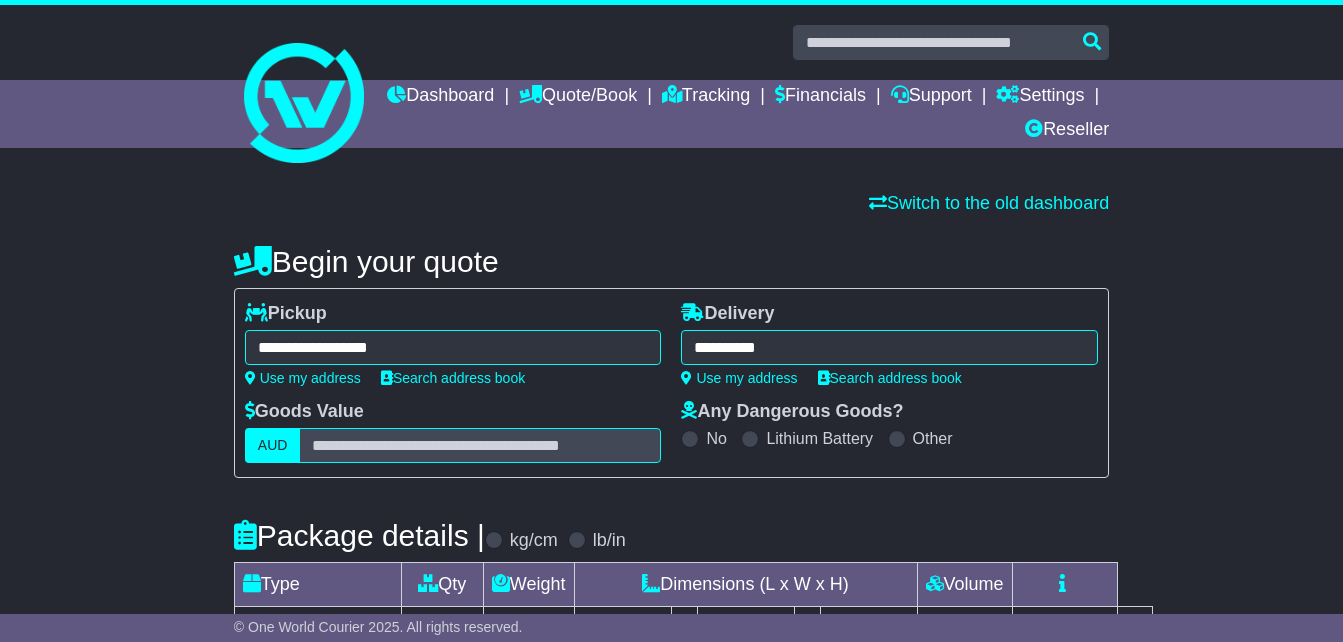 type on "**********" 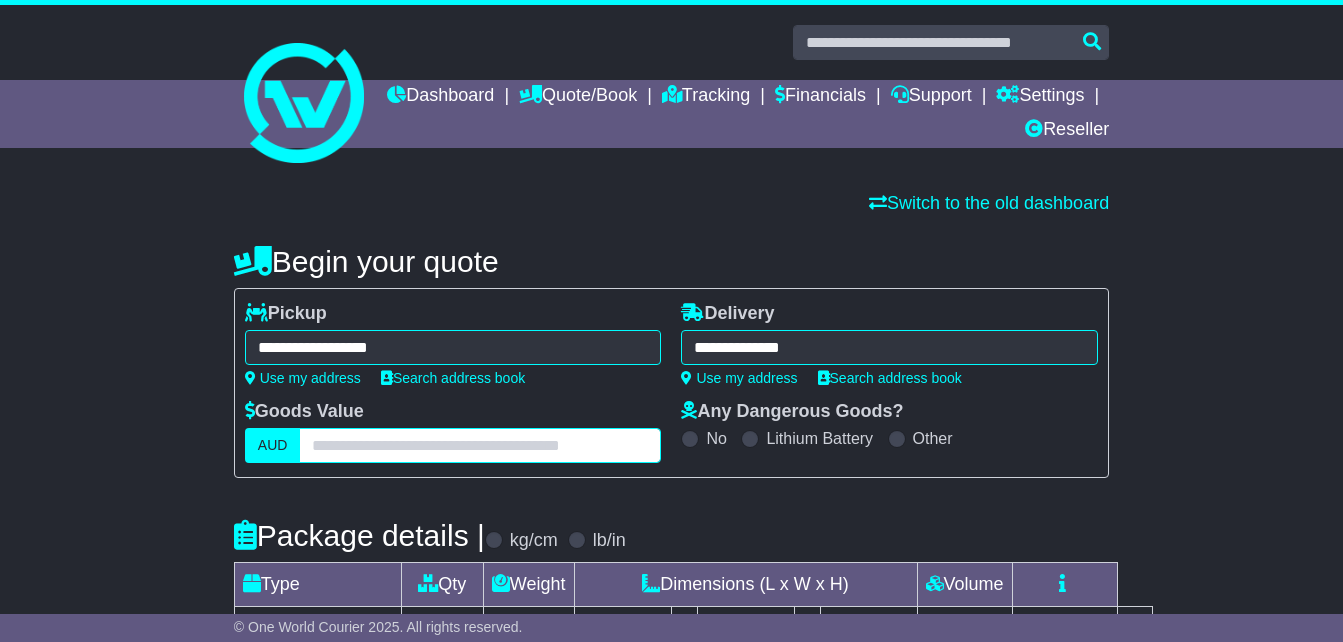 click at bounding box center [480, 445] 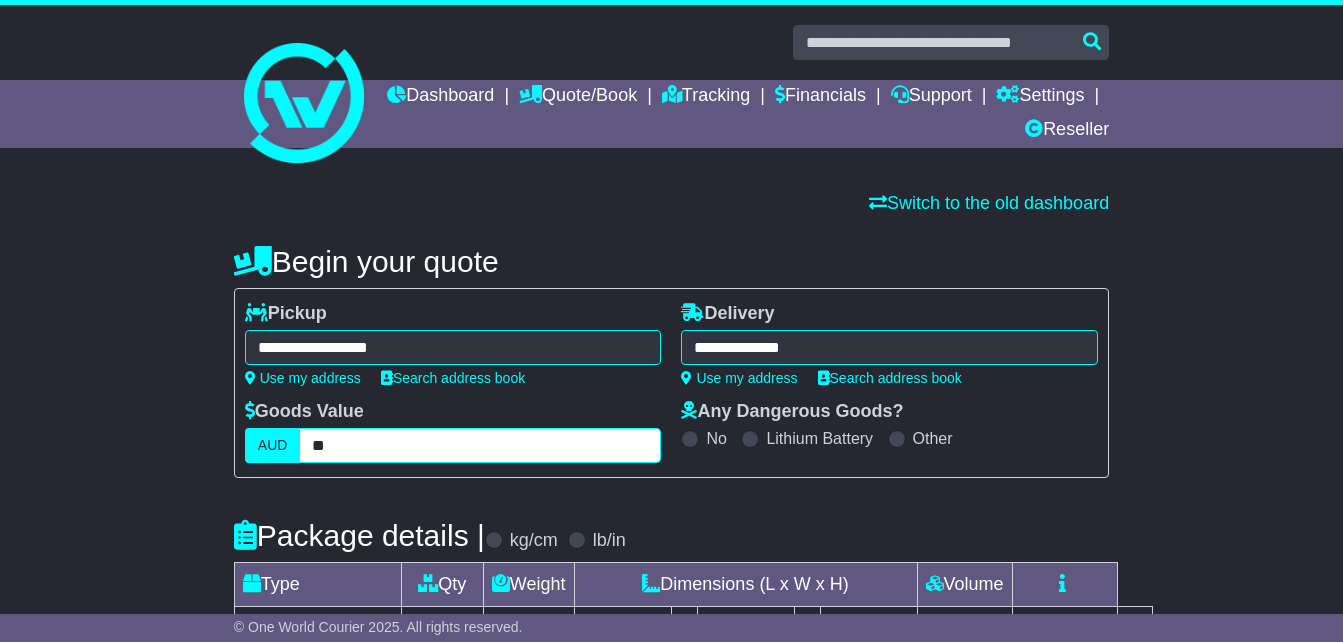 type on "**" 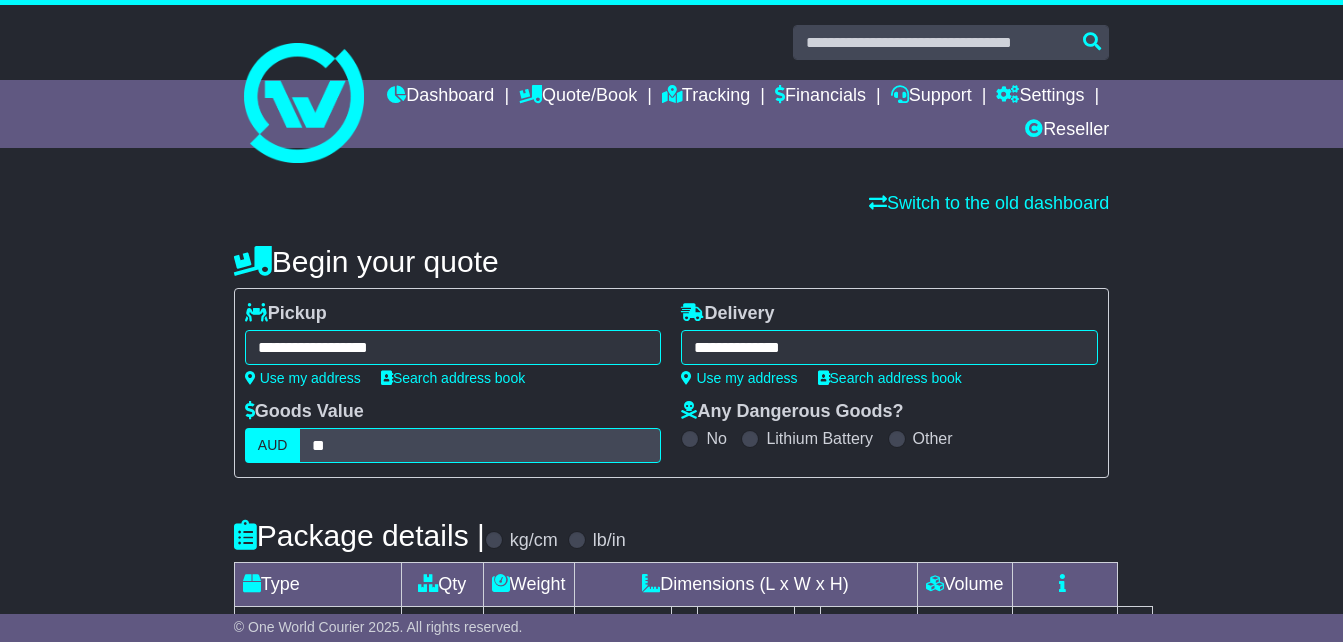 click on "**********" at bounding box center [671, 638] 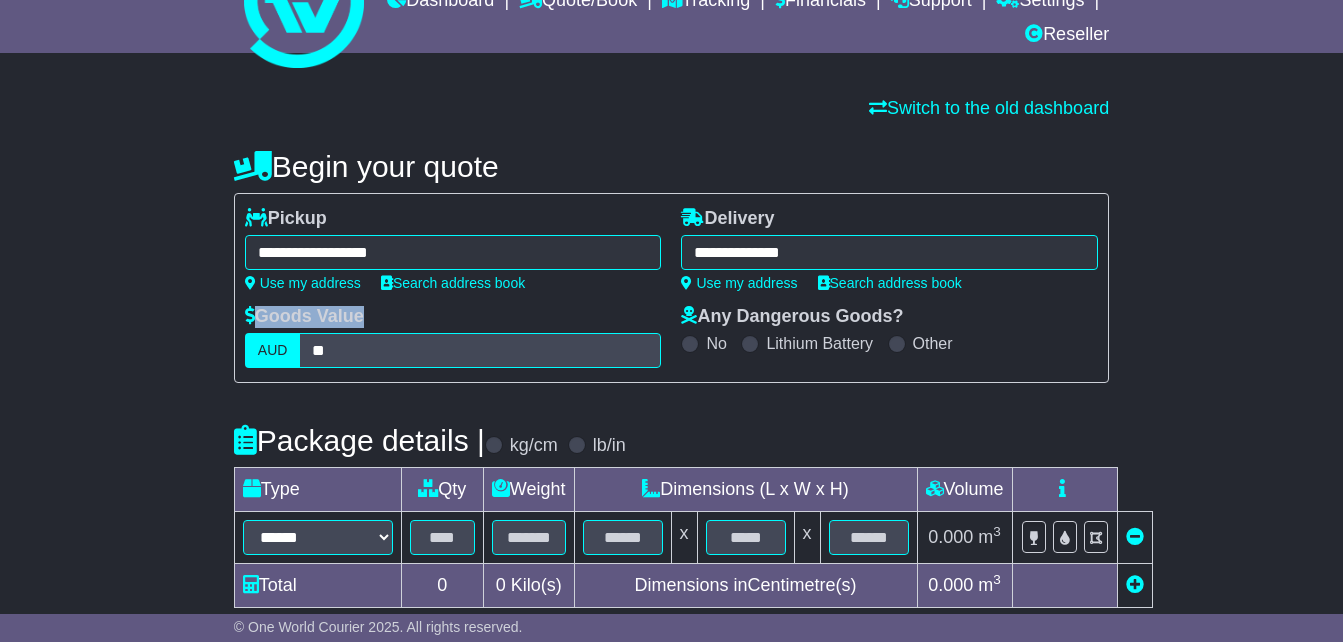 scroll, scrollTop: 200, scrollLeft: 0, axis: vertical 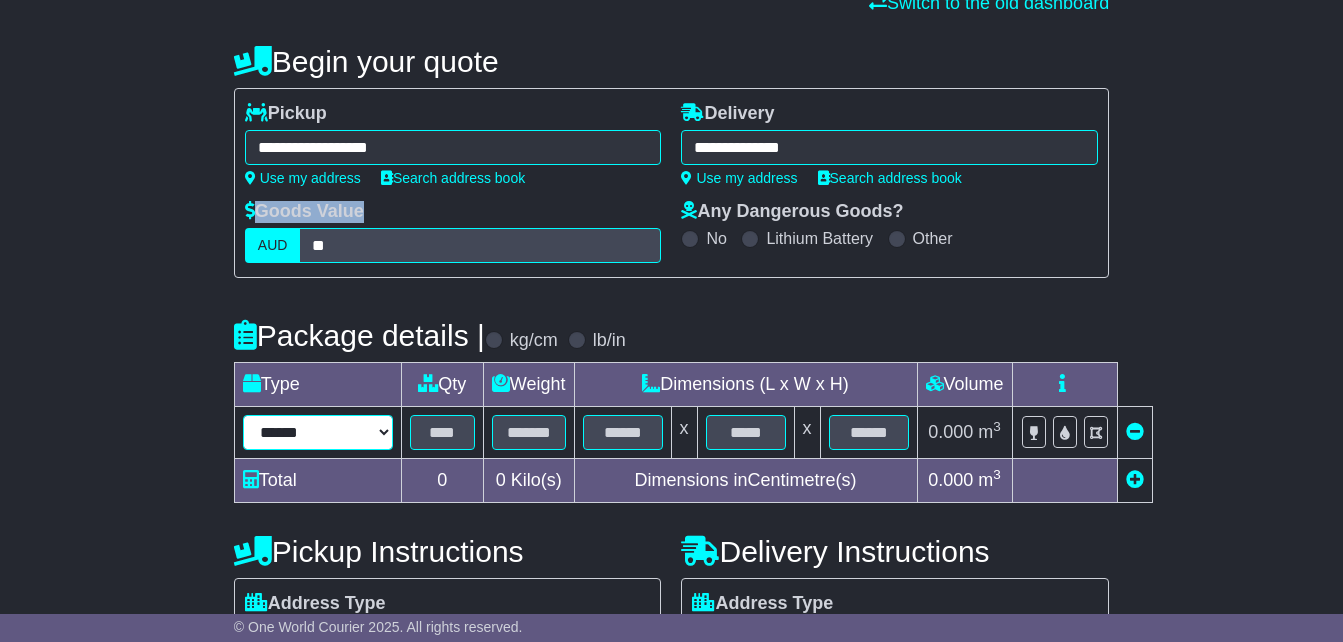 click on "****** ****** *** ******** ***** **** **** ****** *** *******" at bounding box center (318, 432) 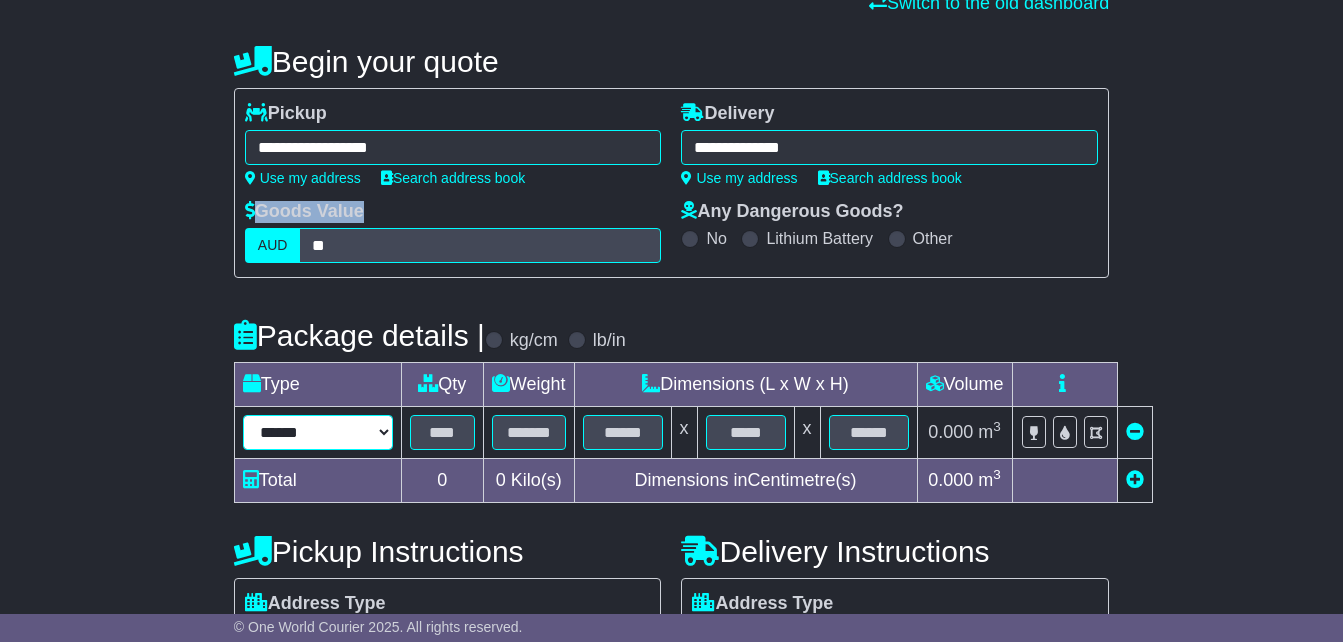 select on "**" 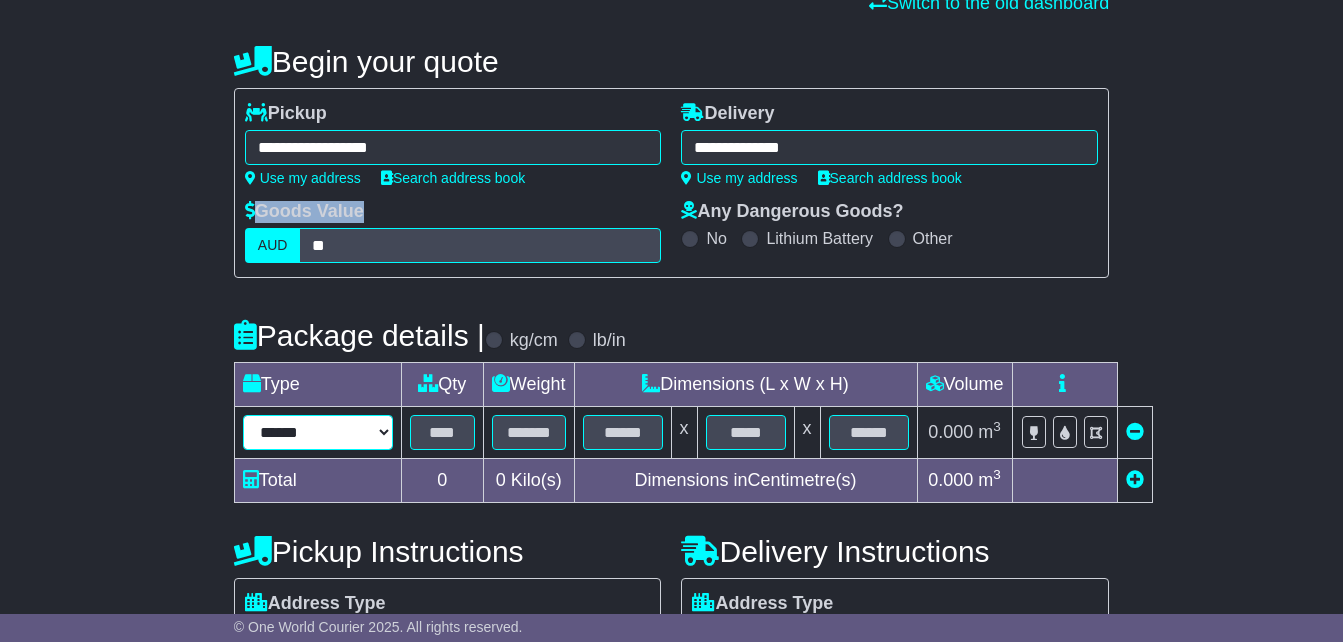 click on "****** ****** *** ******** ***** **** **** ****** *** *******" at bounding box center (318, 432) 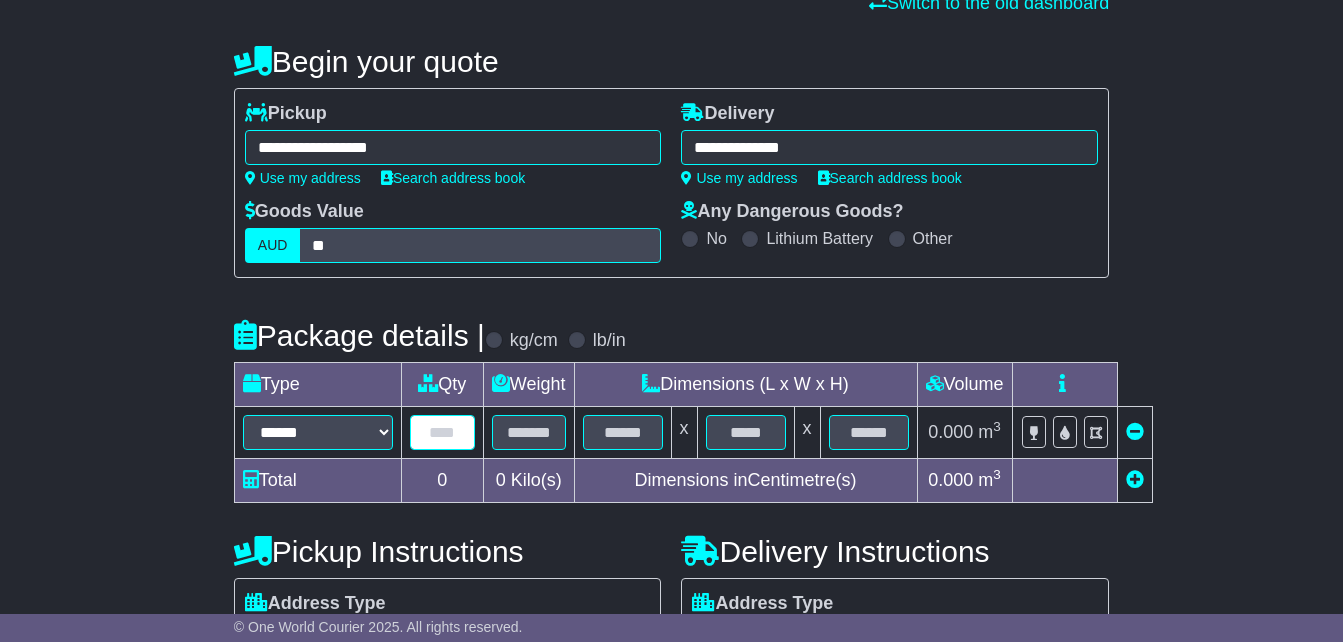 click at bounding box center [442, 432] 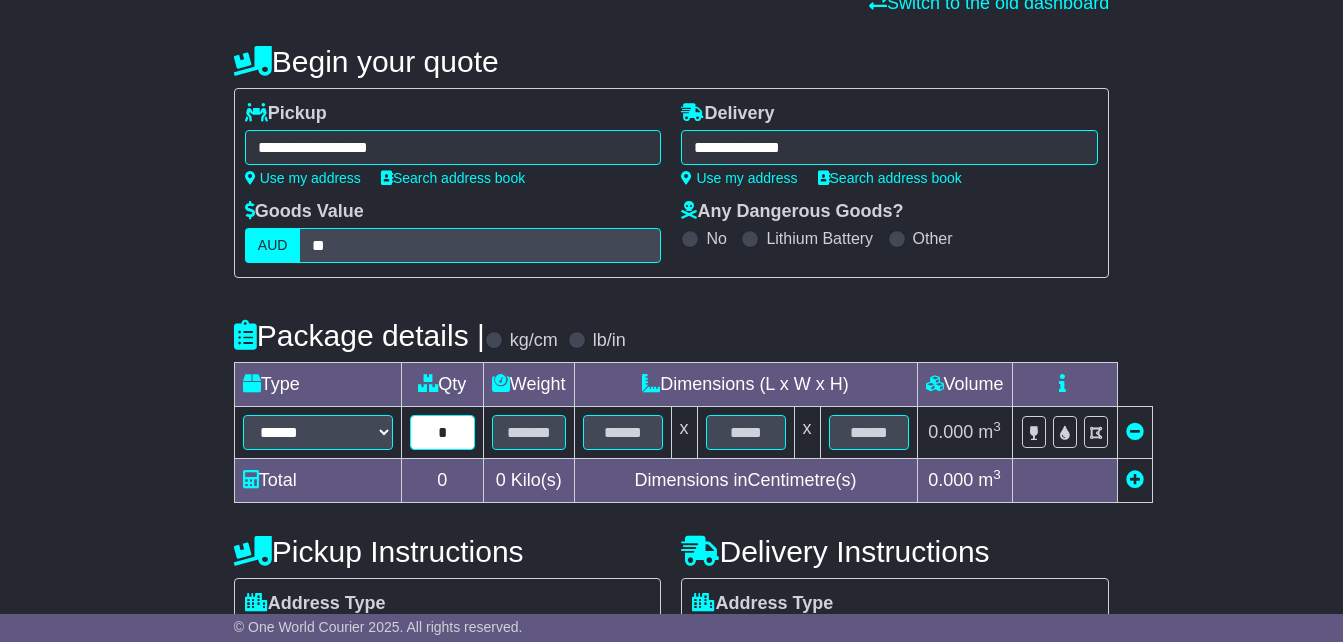 type on "*" 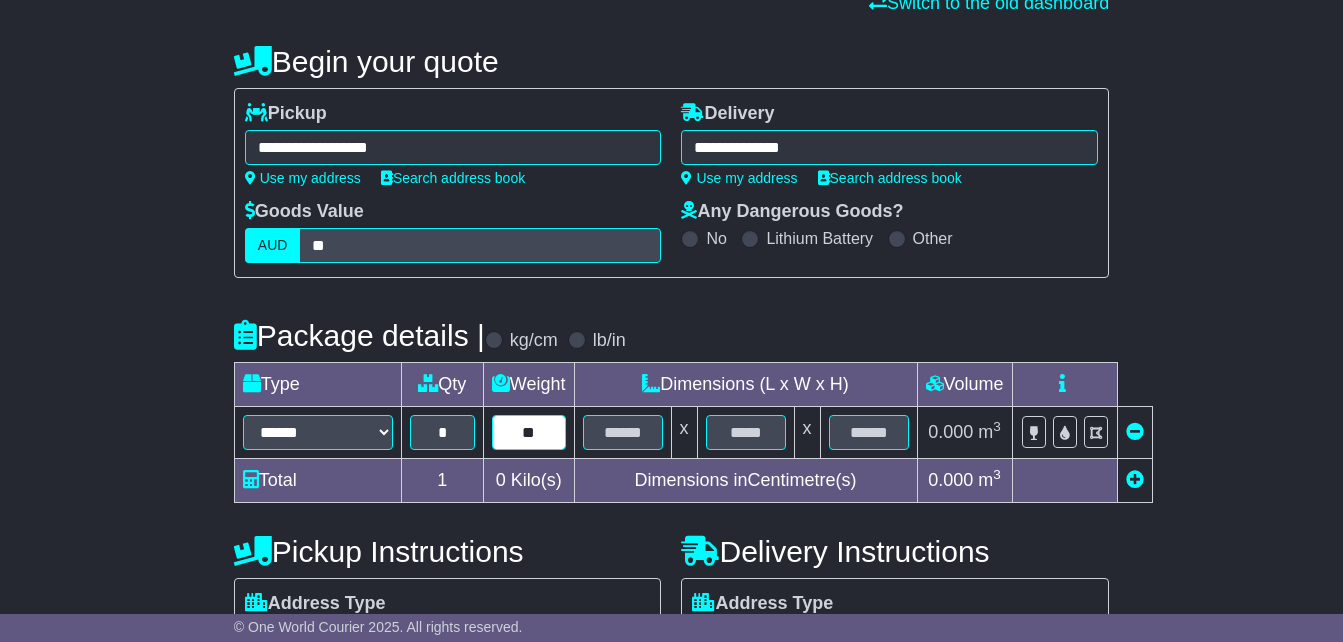 type on "**" 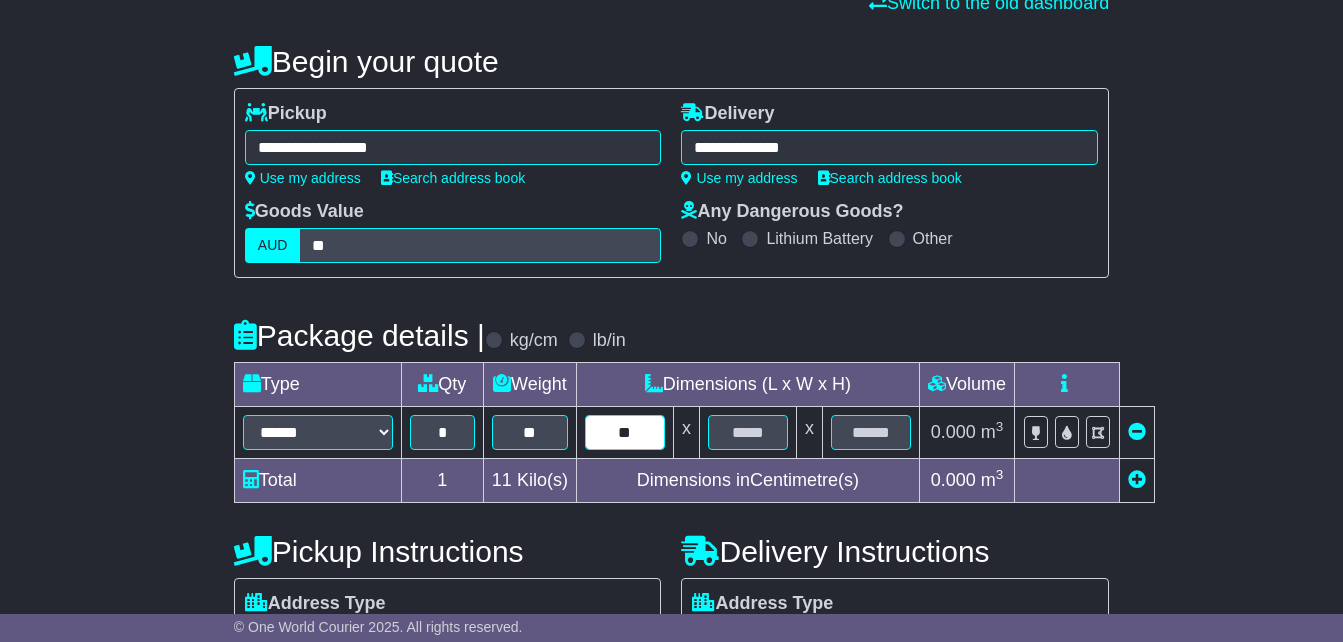 type on "**" 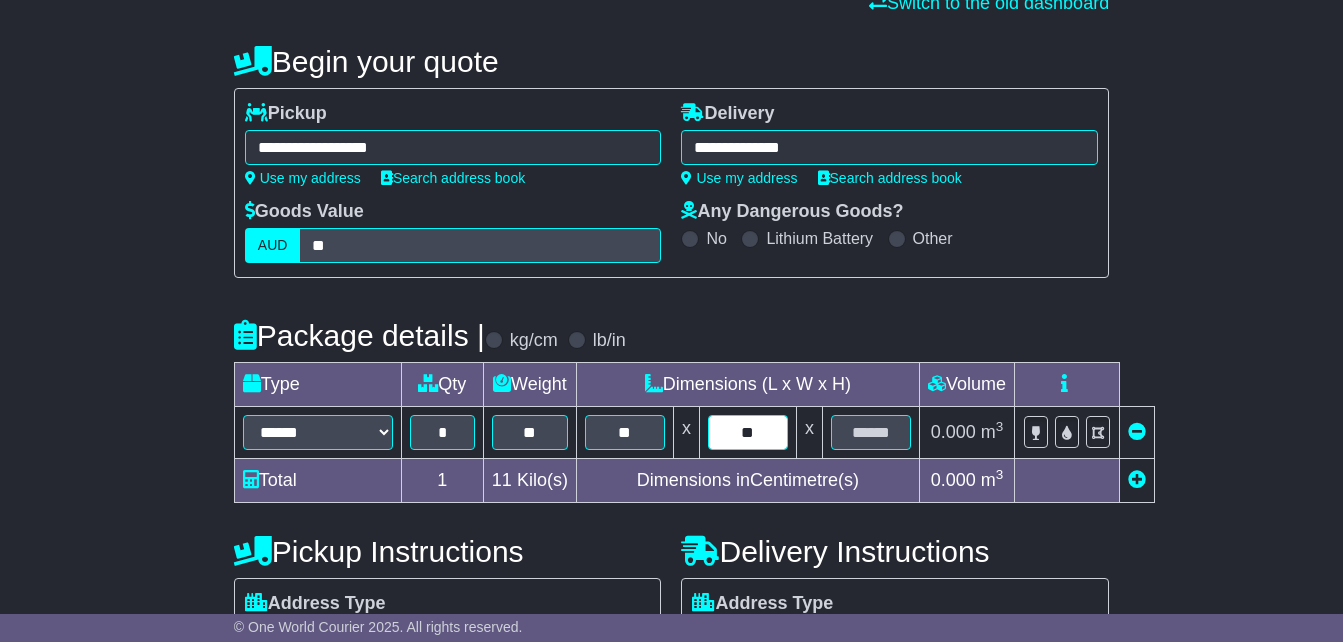 type on "**" 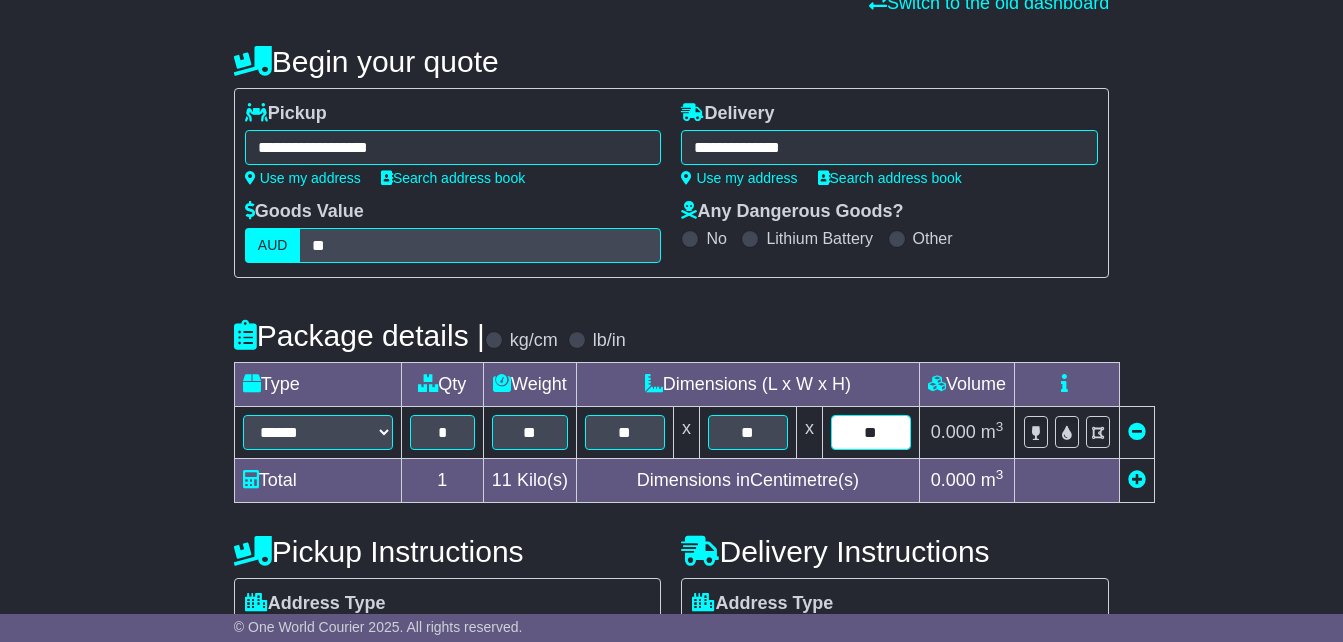 type on "**" 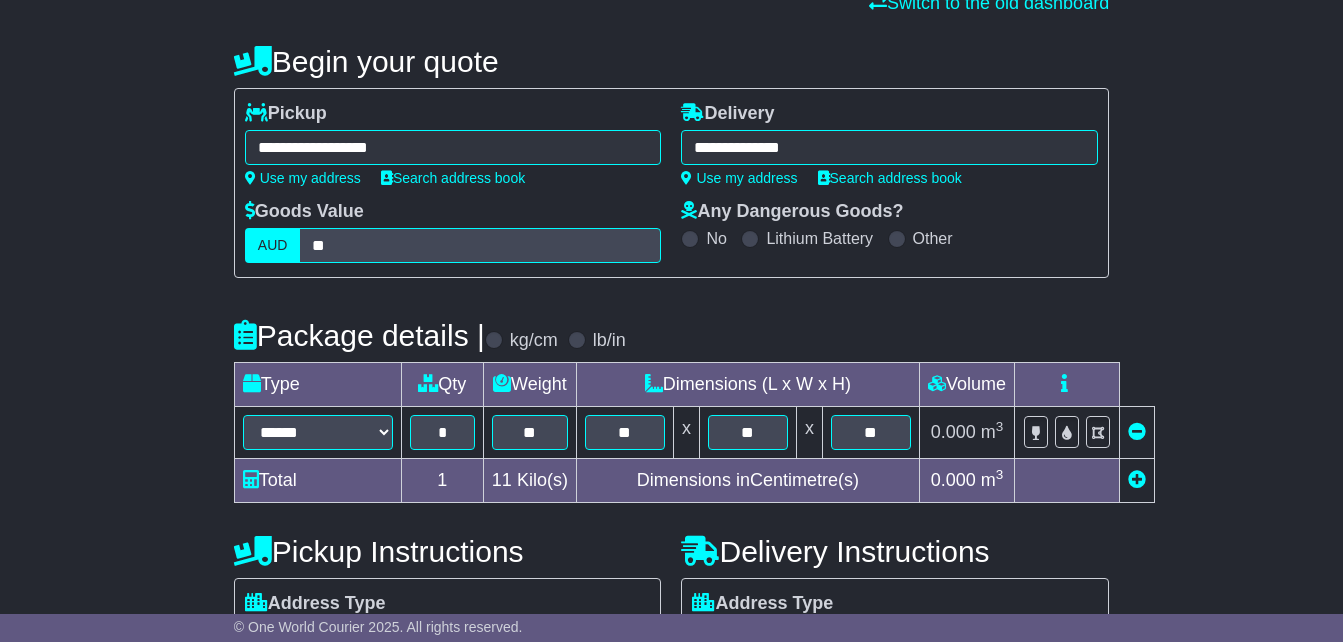 click on "**********" at bounding box center (671, 547) 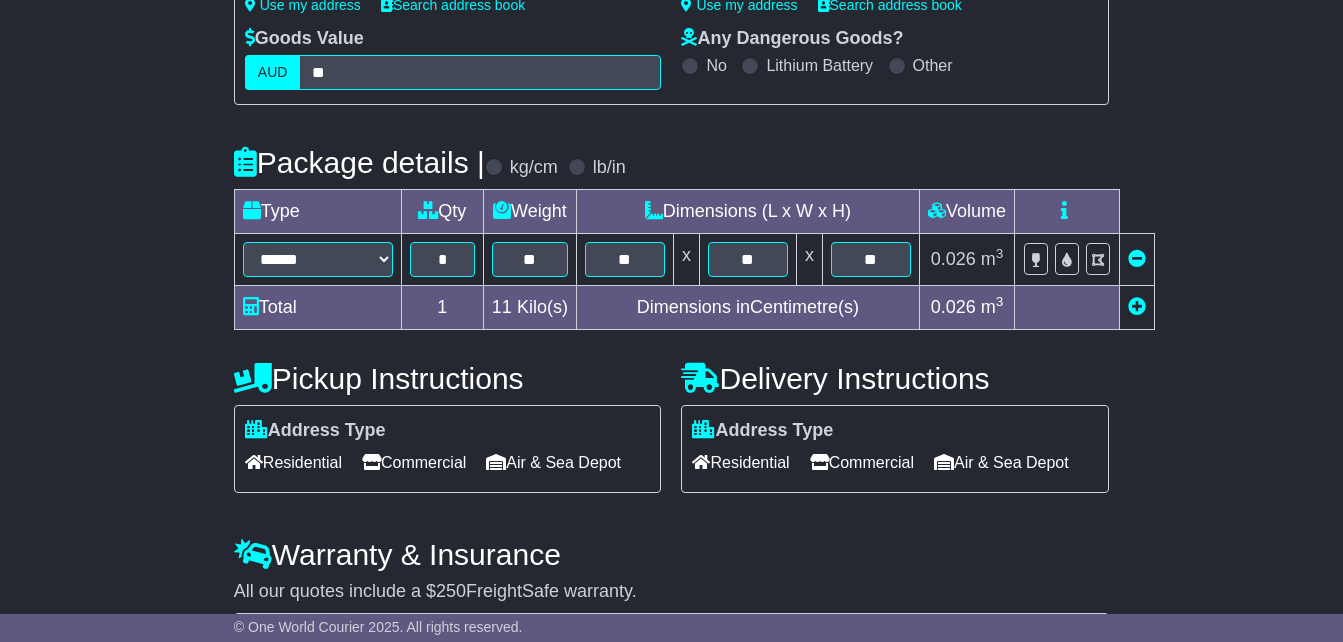 scroll, scrollTop: 667, scrollLeft: 0, axis: vertical 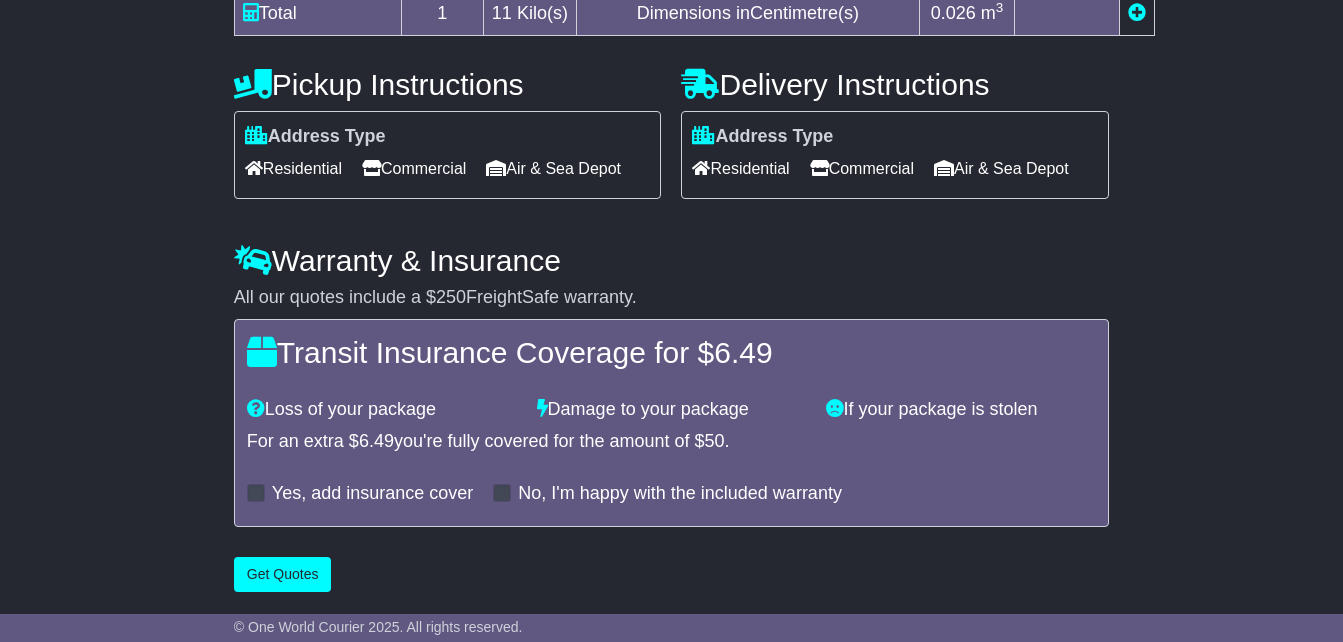 click on "Residential" at bounding box center [293, 168] 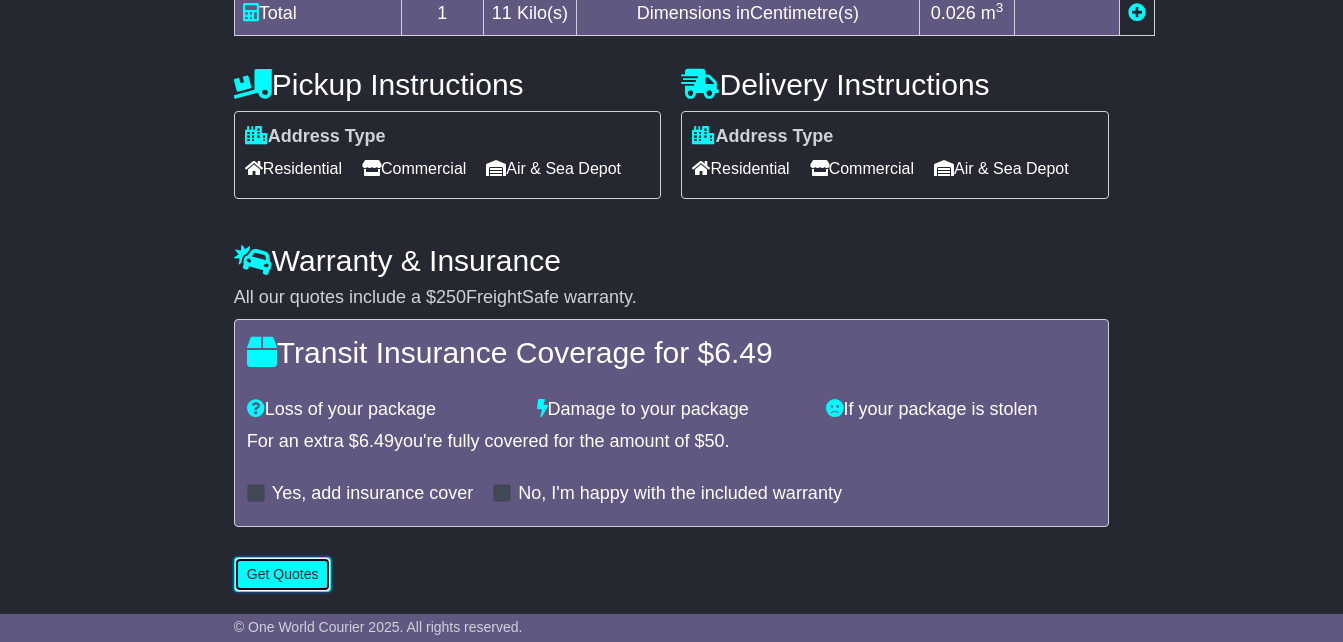 click on "Get Quotes" at bounding box center (283, 574) 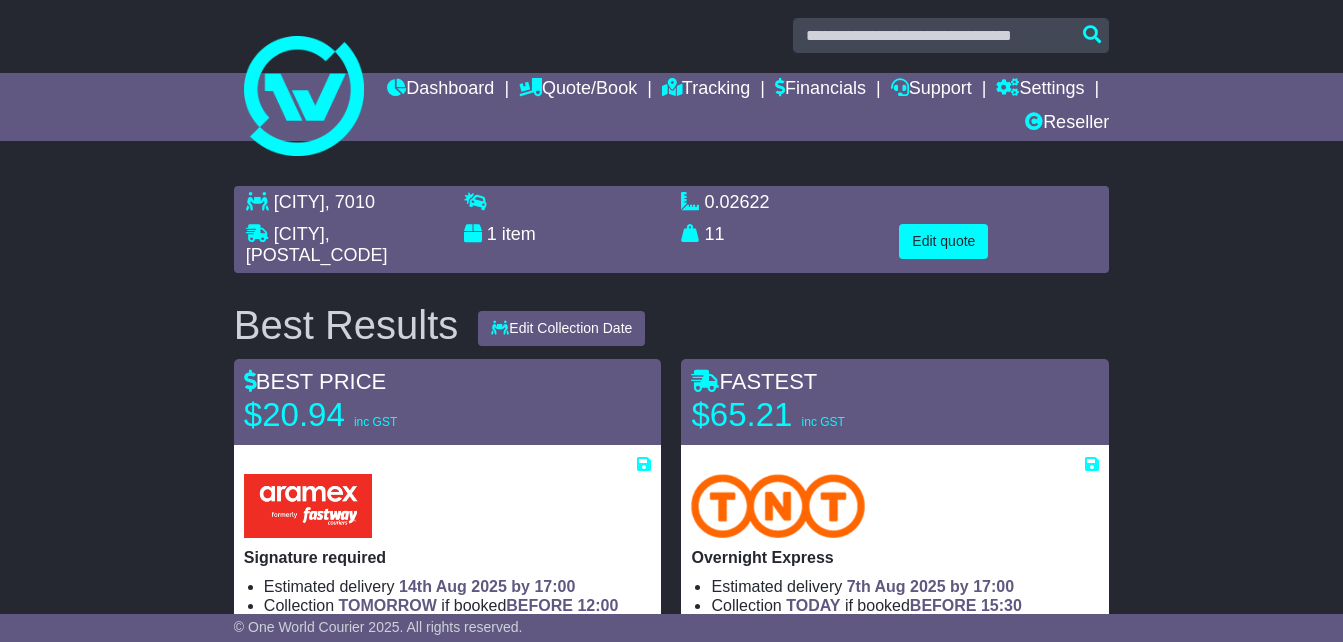 scroll, scrollTop: 0, scrollLeft: 0, axis: both 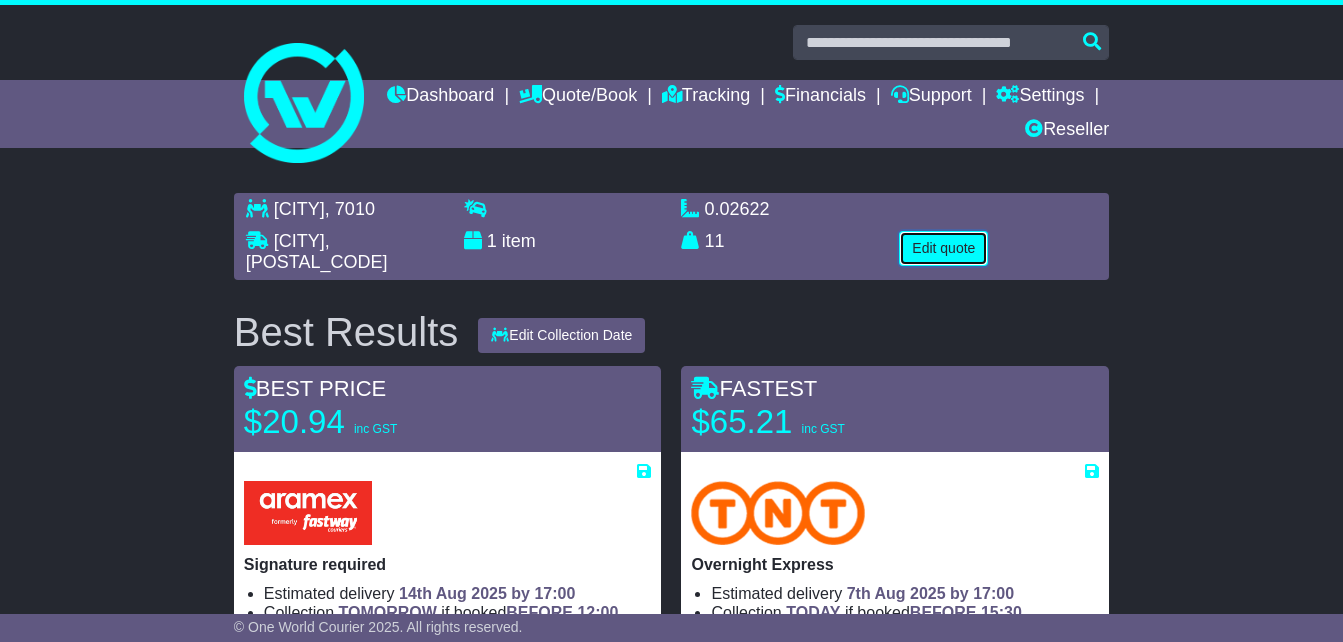 click on "Edit quote" at bounding box center (943, 248) 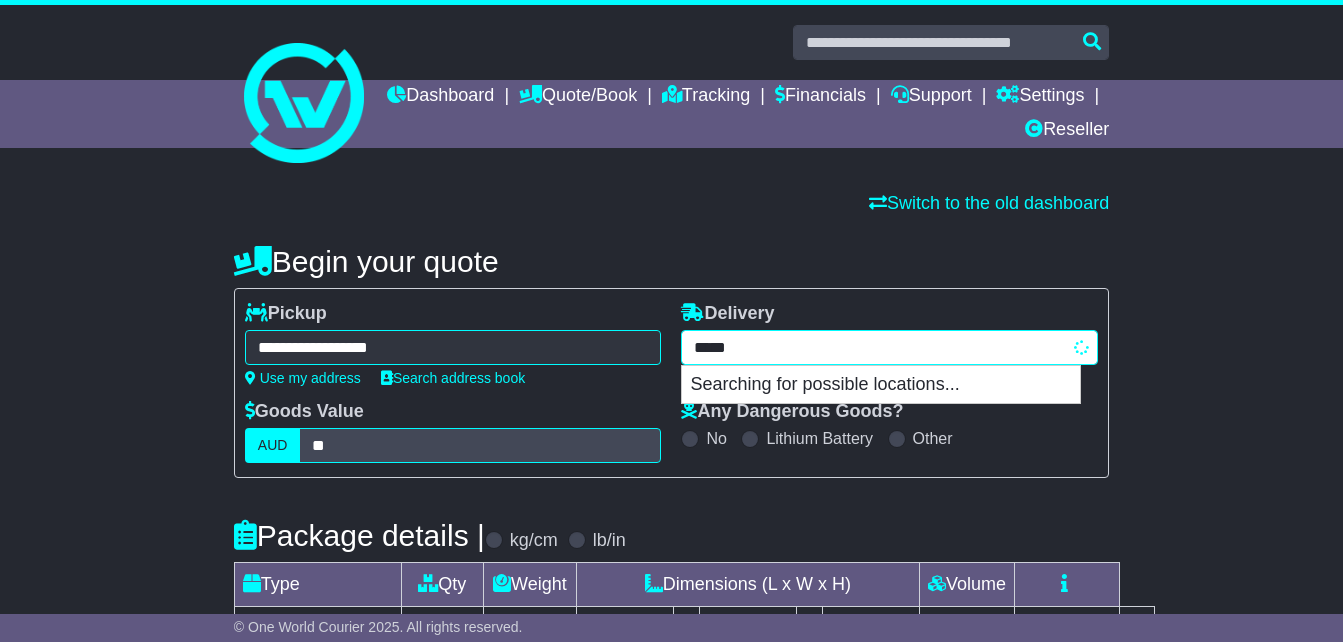 drag, startPoint x: 849, startPoint y: 343, endPoint x: 549, endPoint y: 347, distance: 300.02667 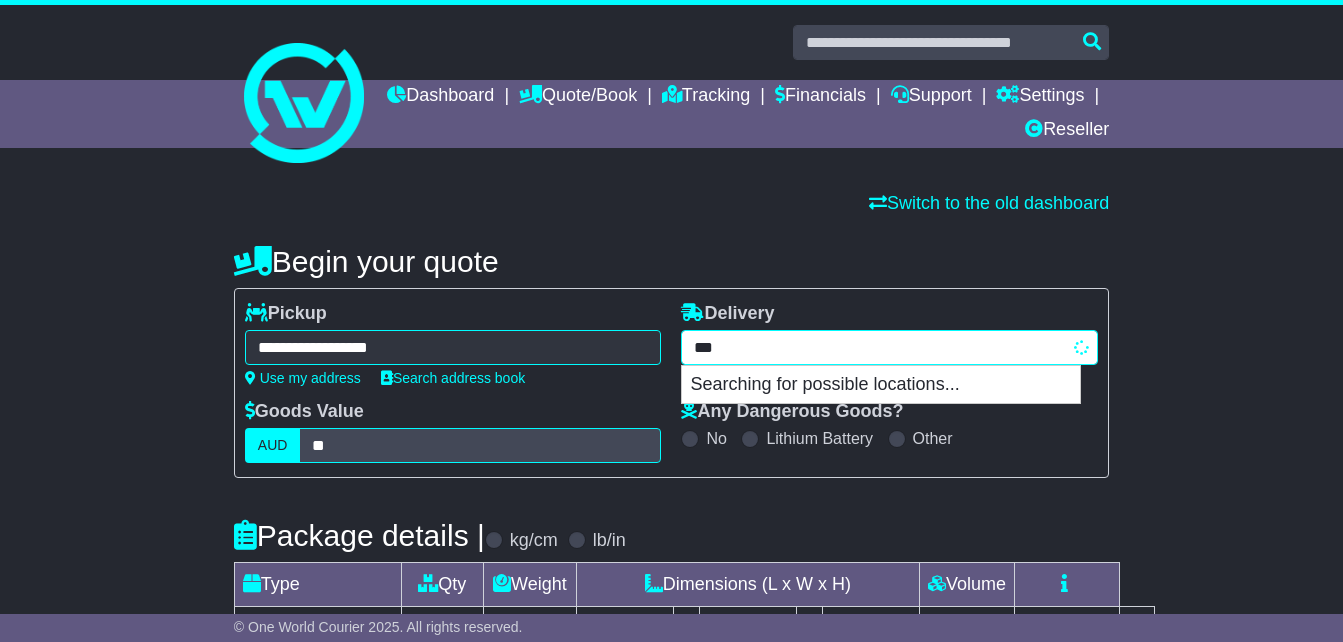 type on "****" 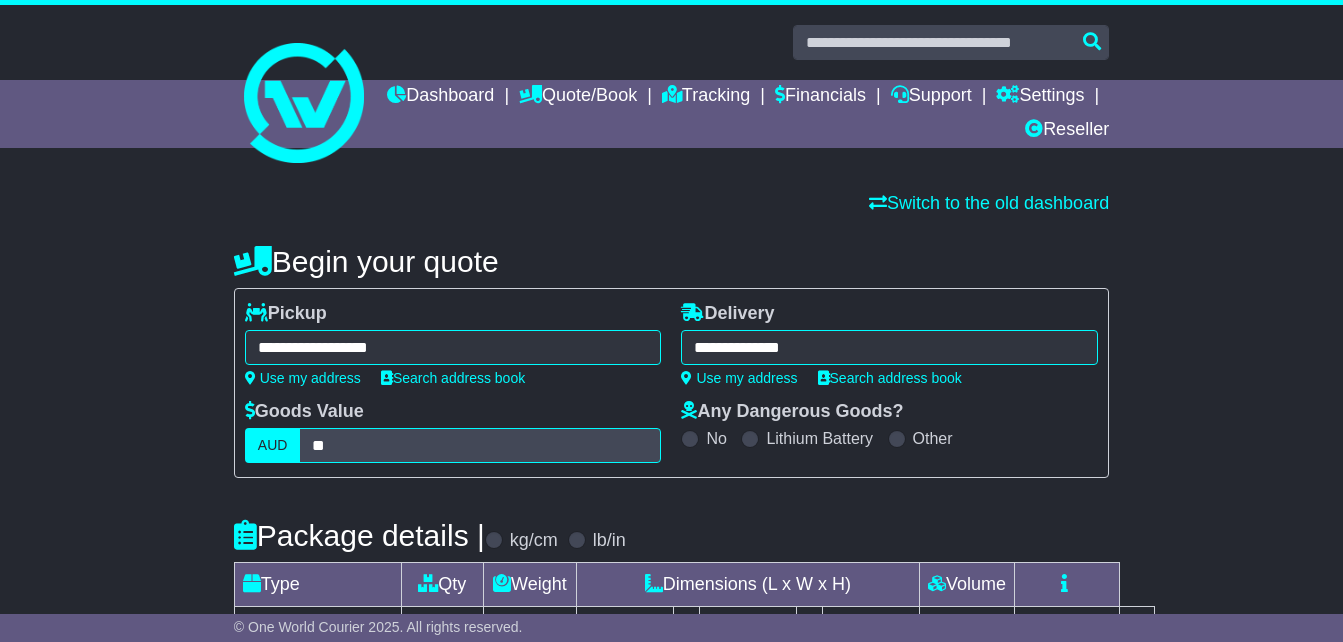 click on "**********" at bounding box center (889, 352) 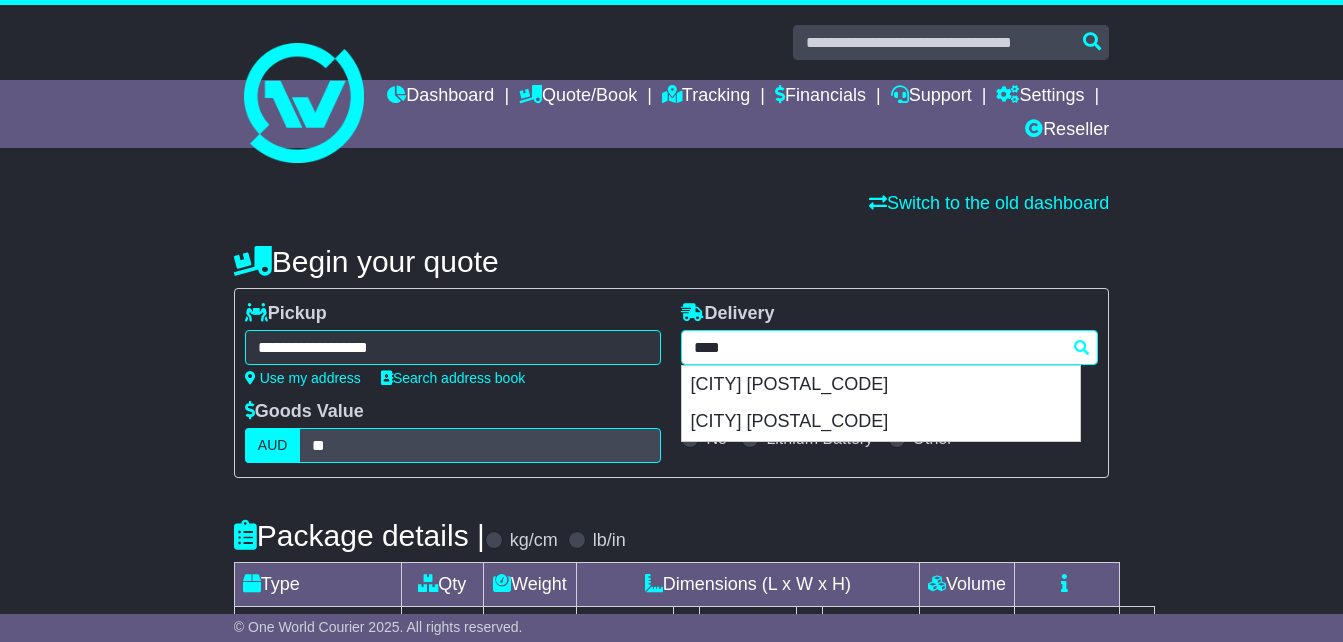 click on "**********" at bounding box center [889, 347] 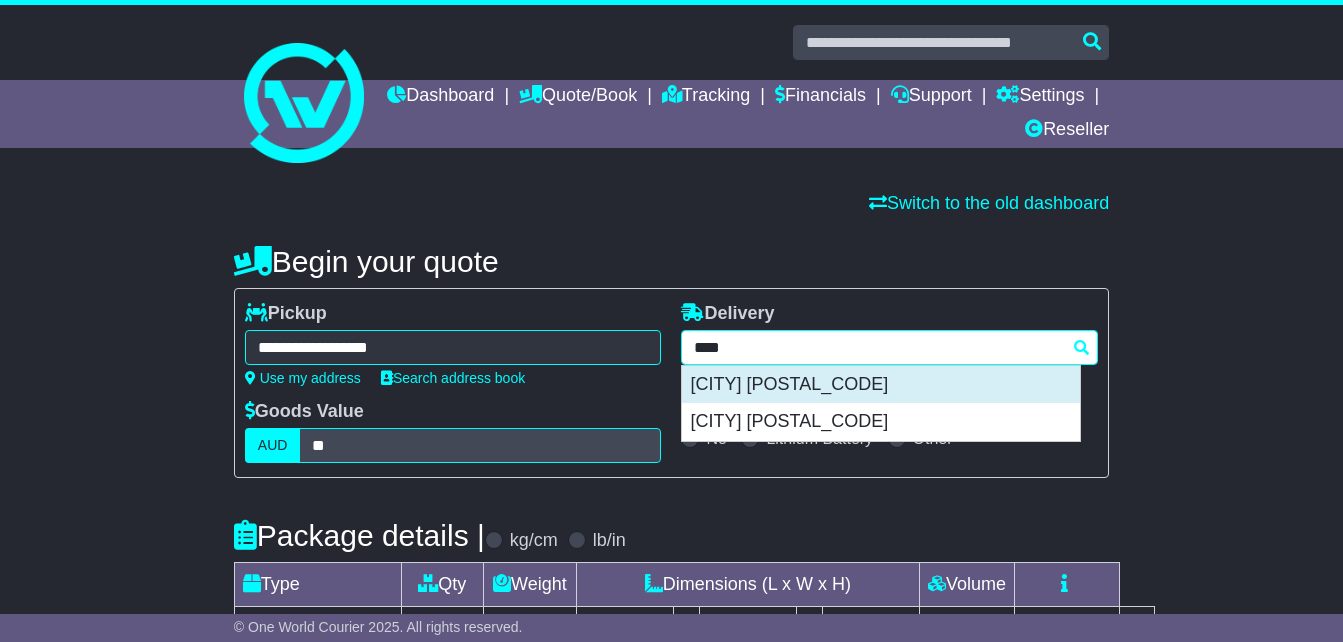 click on "[CITY] [POSTAL_CODE]" at bounding box center (881, 385) 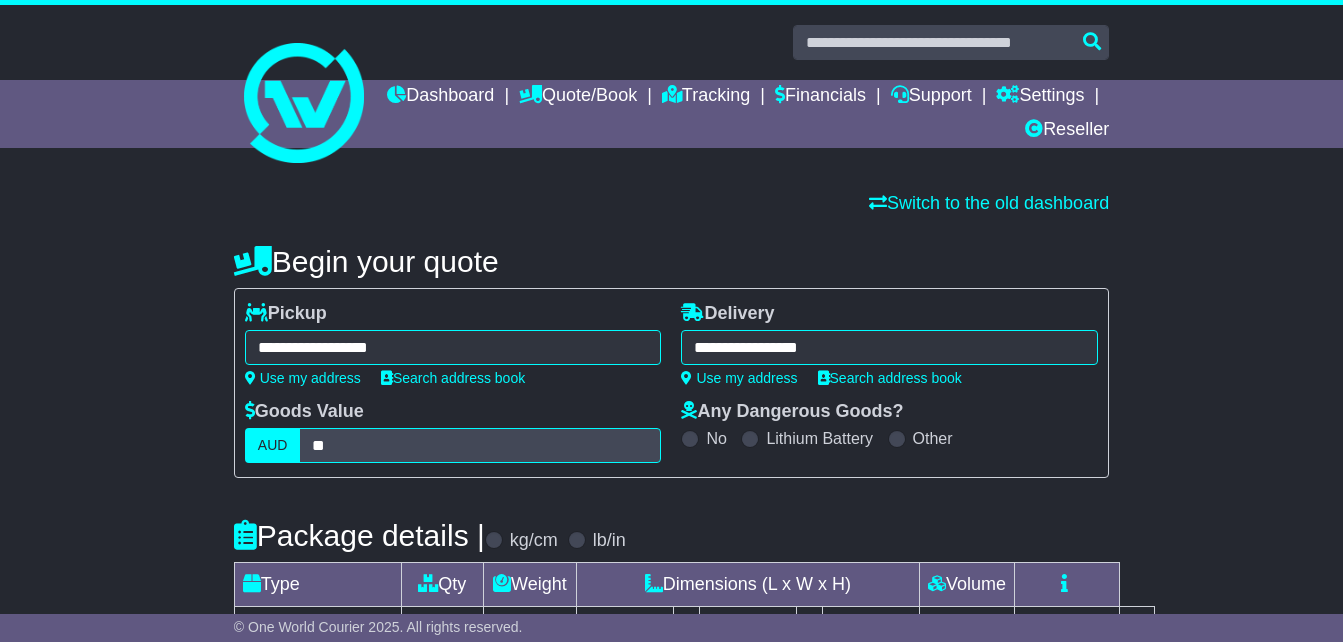 type on "**********" 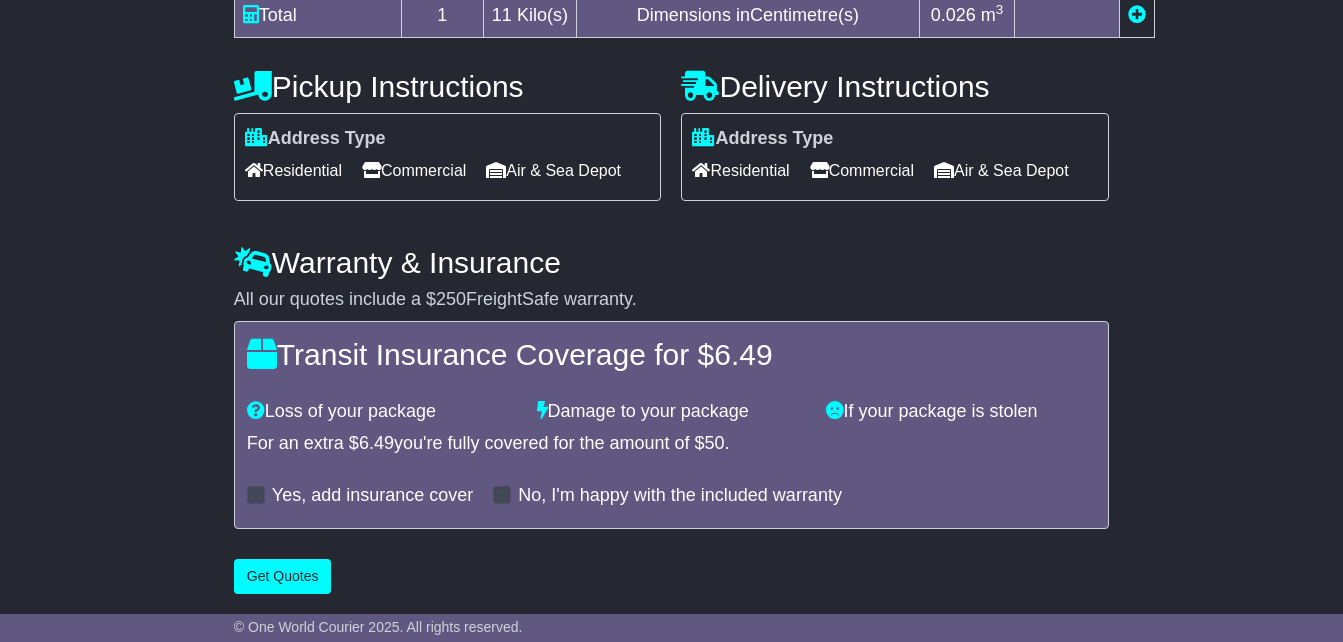 scroll, scrollTop: 700, scrollLeft: 0, axis: vertical 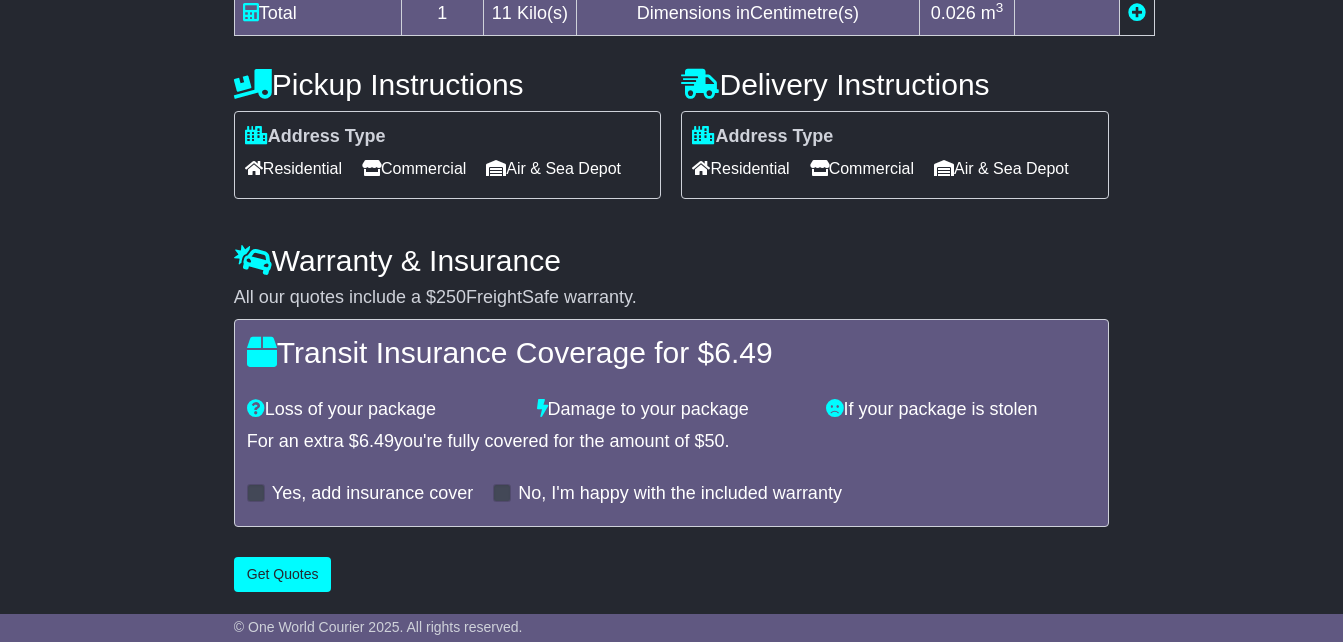 click on "Commercial" at bounding box center [862, 168] 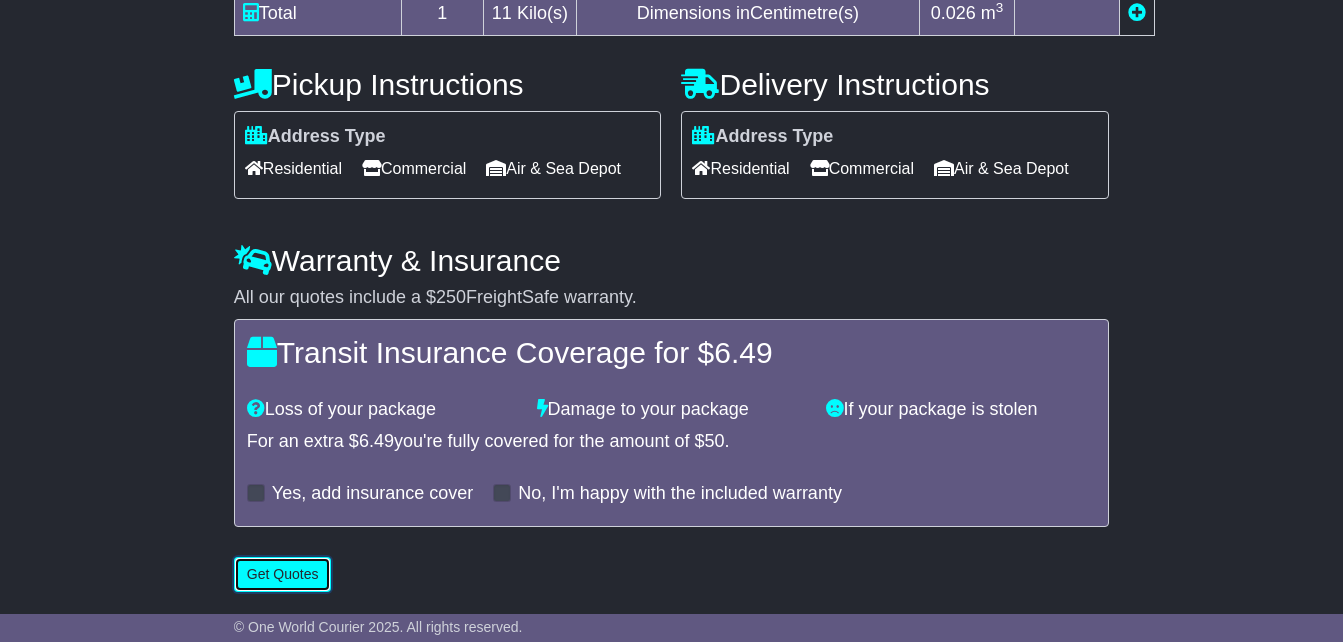 click on "Get Quotes" at bounding box center [283, 574] 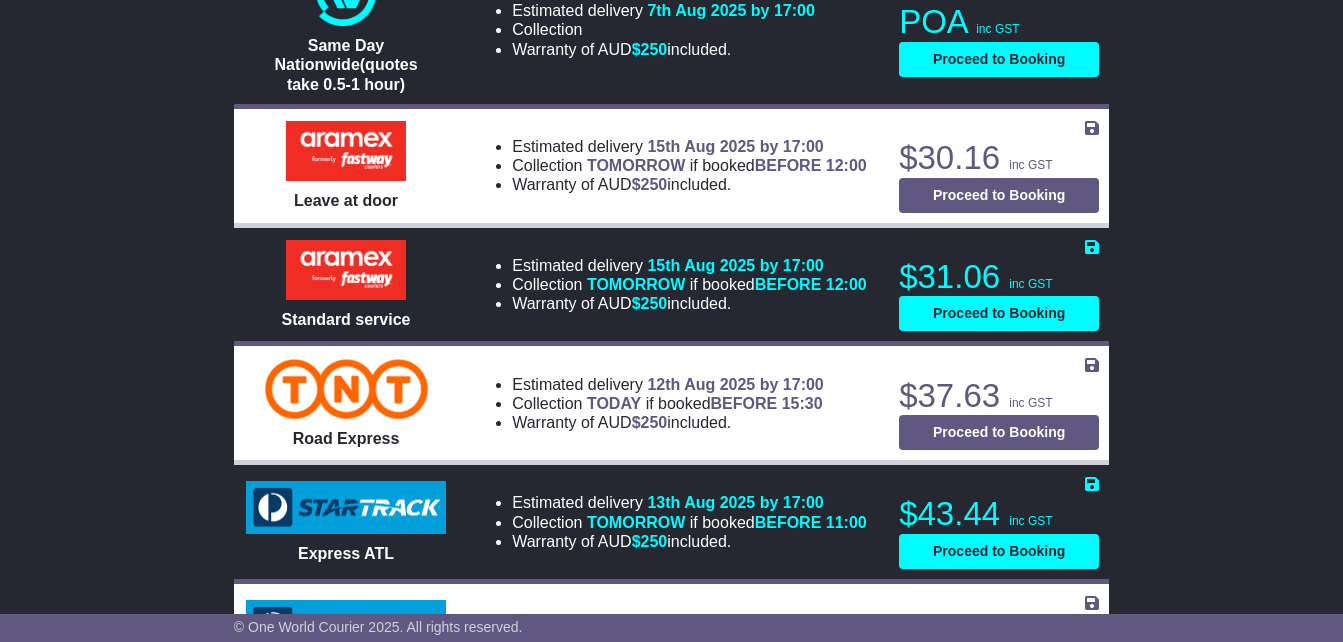 scroll, scrollTop: 900, scrollLeft: 0, axis: vertical 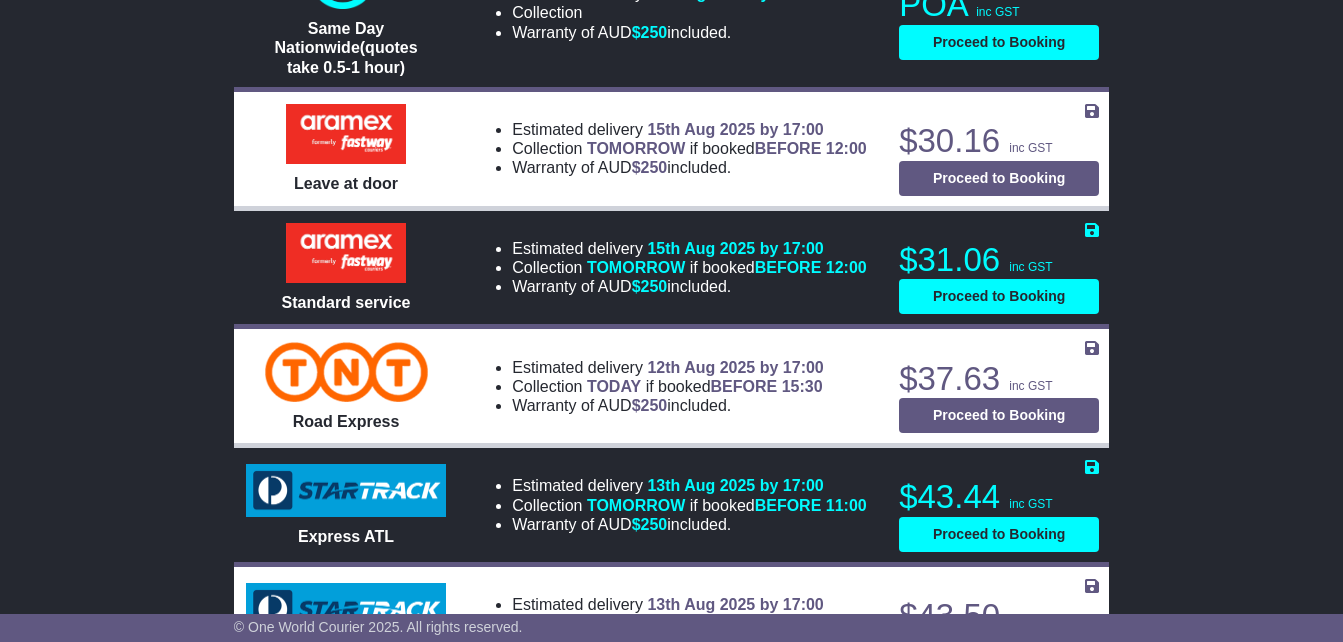 click on "Estimated delivery
12th Aug 2025 by 17:00
Collection
TODAY
if booked  BEFORE
15:30
Warranty of AUD
$ 250
included." at bounding box center [673, 386] 